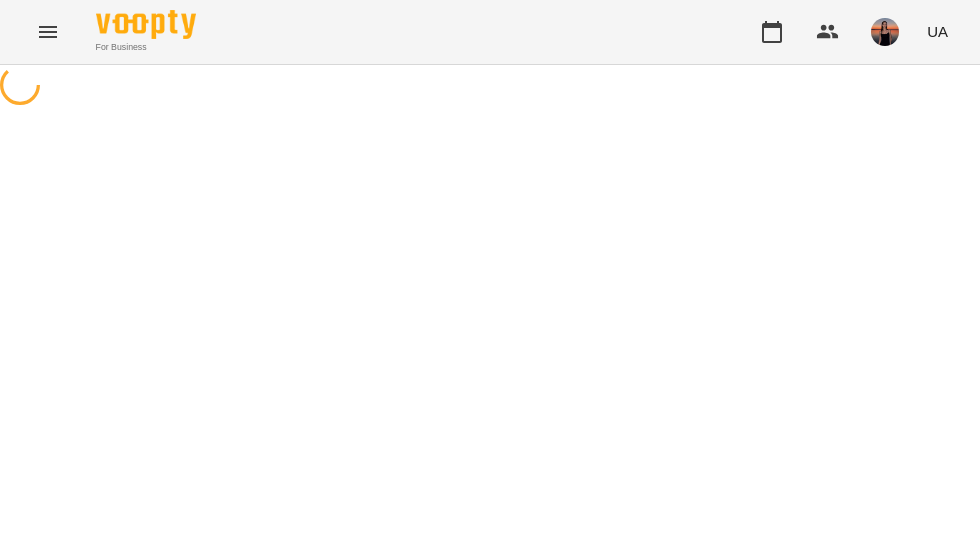 scroll, scrollTop: 0, scrollLeft: 0, axis: both 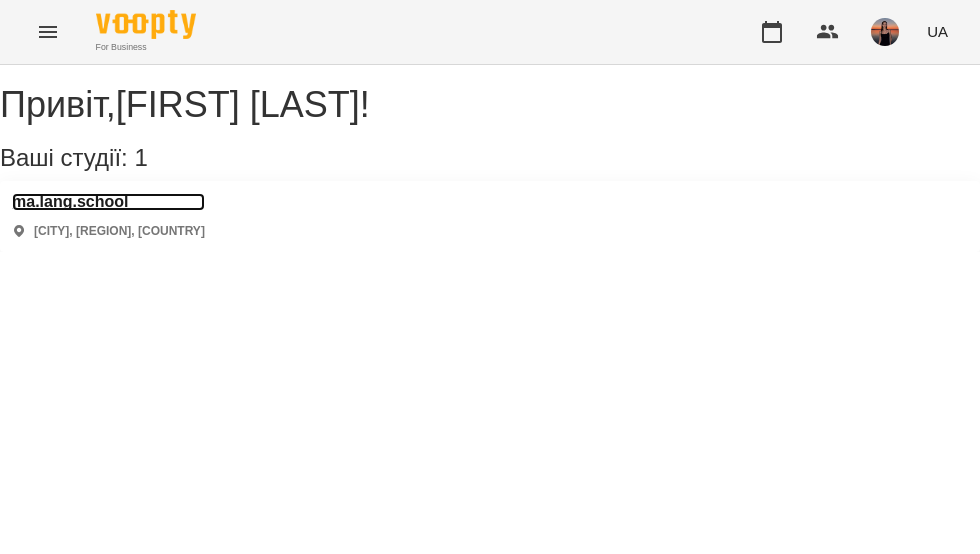 click on "ma.lang.school" at bounding box center [108, 202] 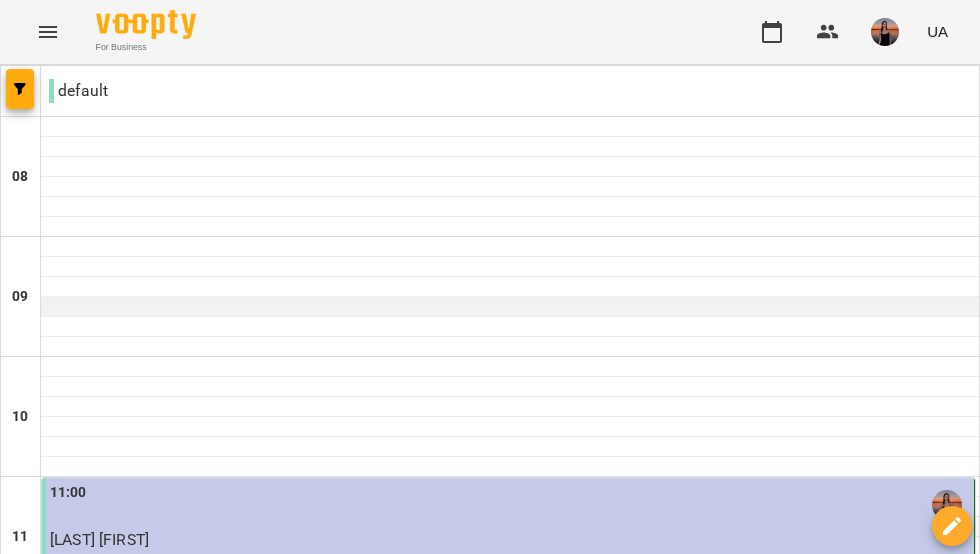 scroll, scrollTop: 884, scrollLeft: 0, axis: vertical 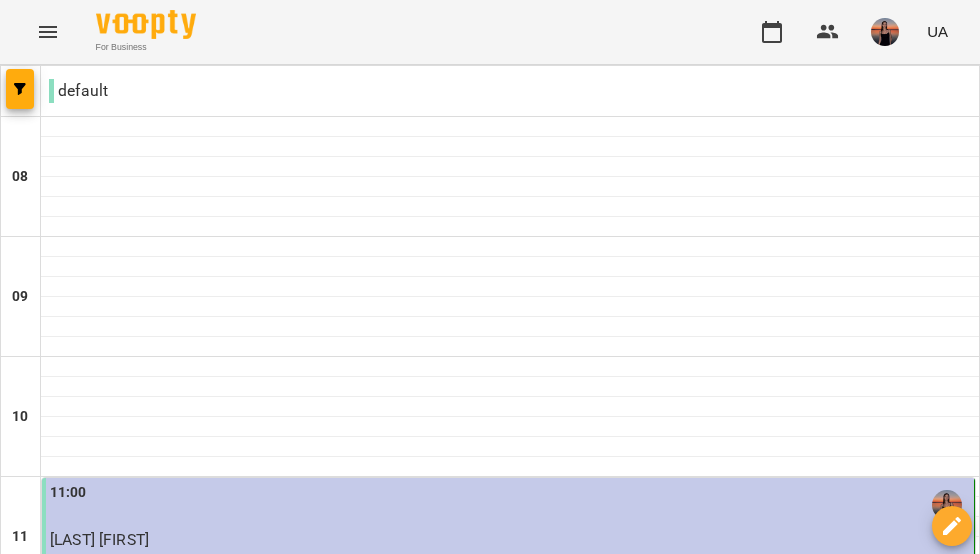 click at bounding box center [589, 1888] 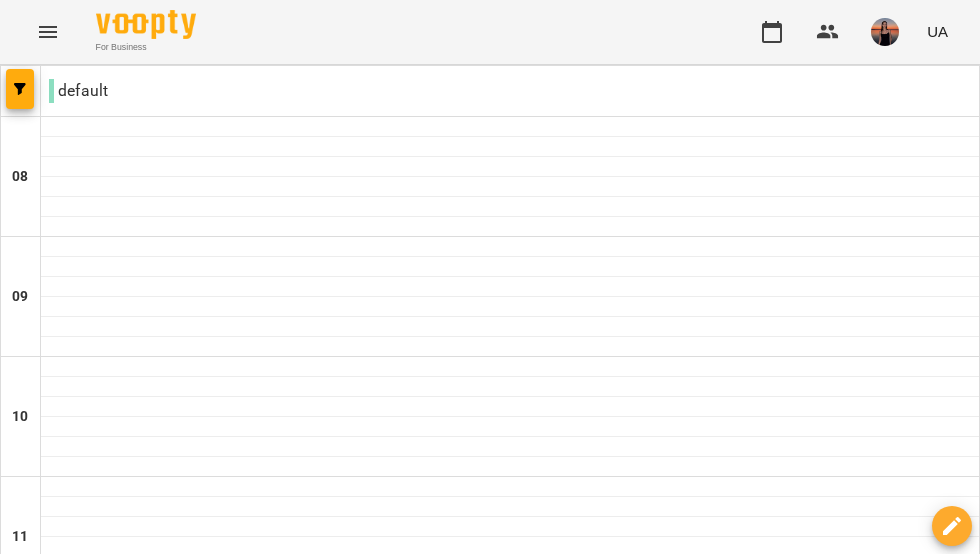 click at bounding box center [589, 1888] 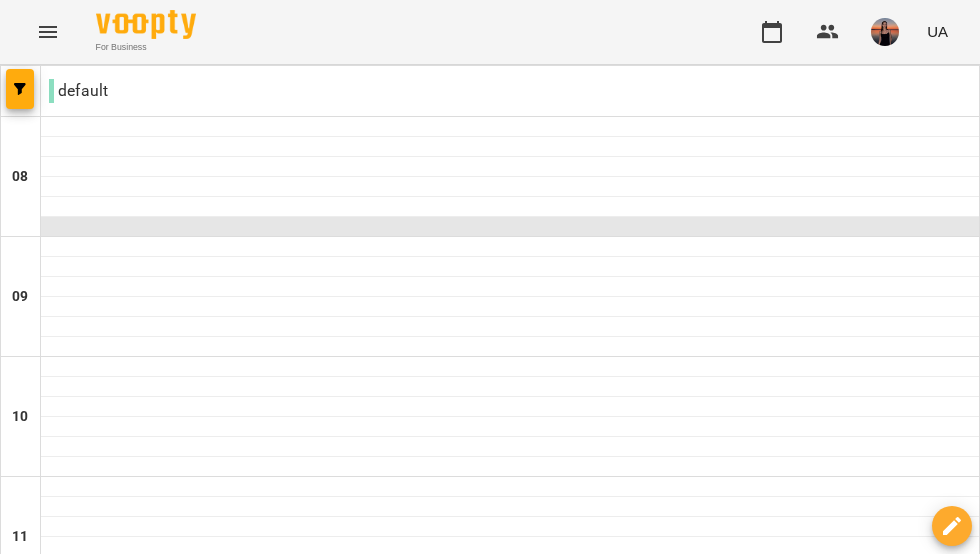 scroll, scrollTop: 366, scrollLeft: 0, axis: vertical 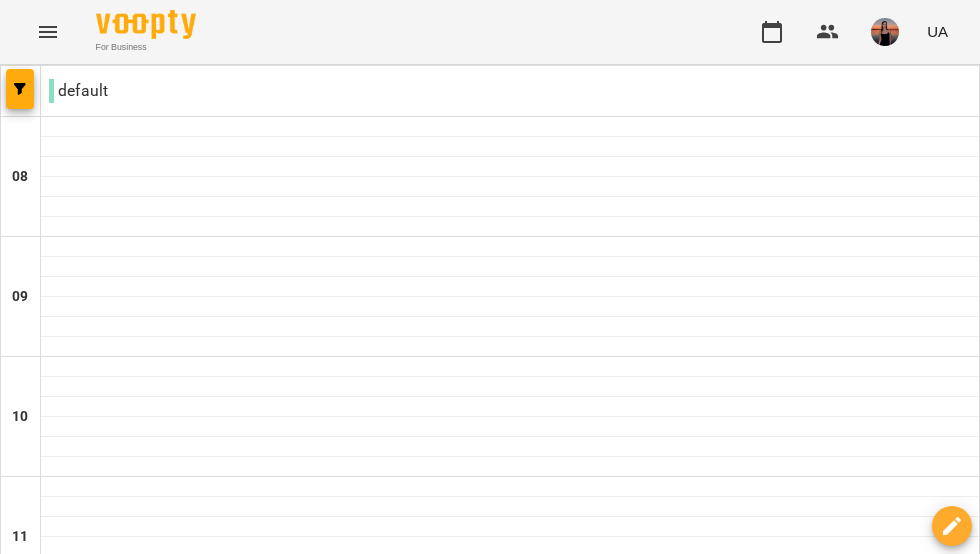 click at bounding box center (510, 607) 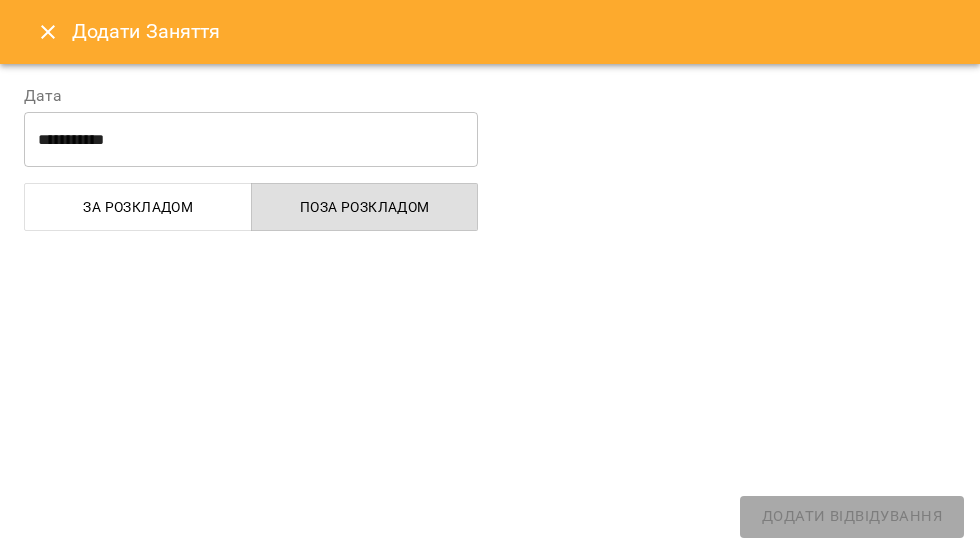 select on "**********" 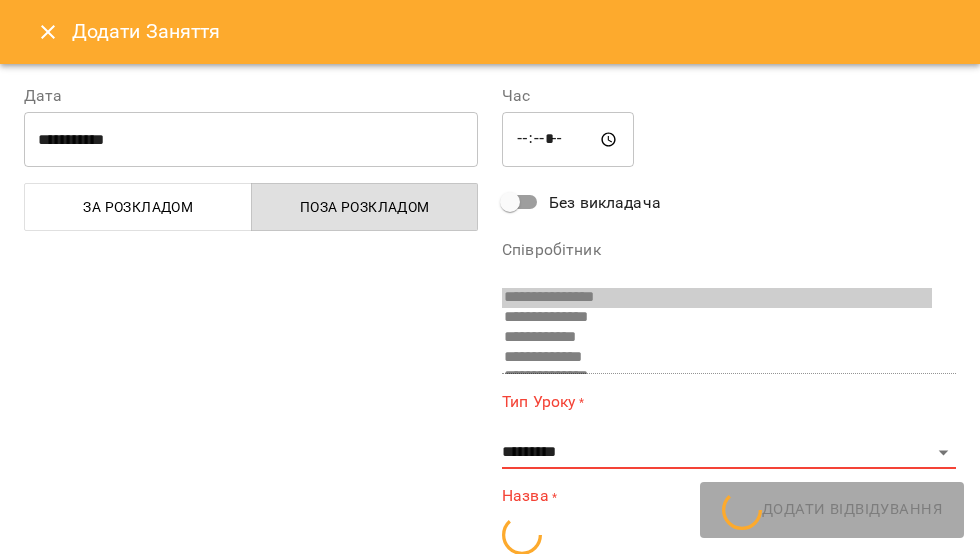 scroll, scrollTop: 13, scrollLeft: 0, axis: vertical 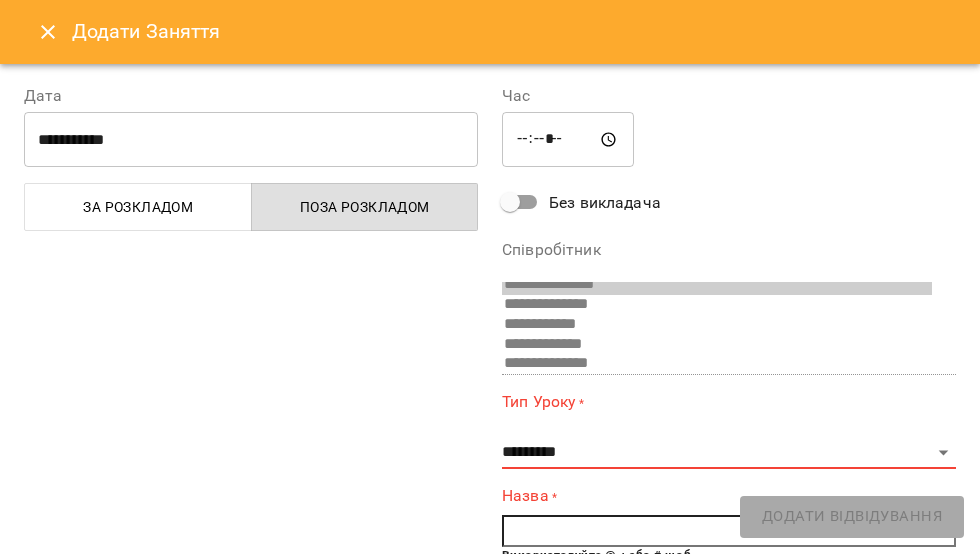 click on "**********" at bounding box center [729, 493] 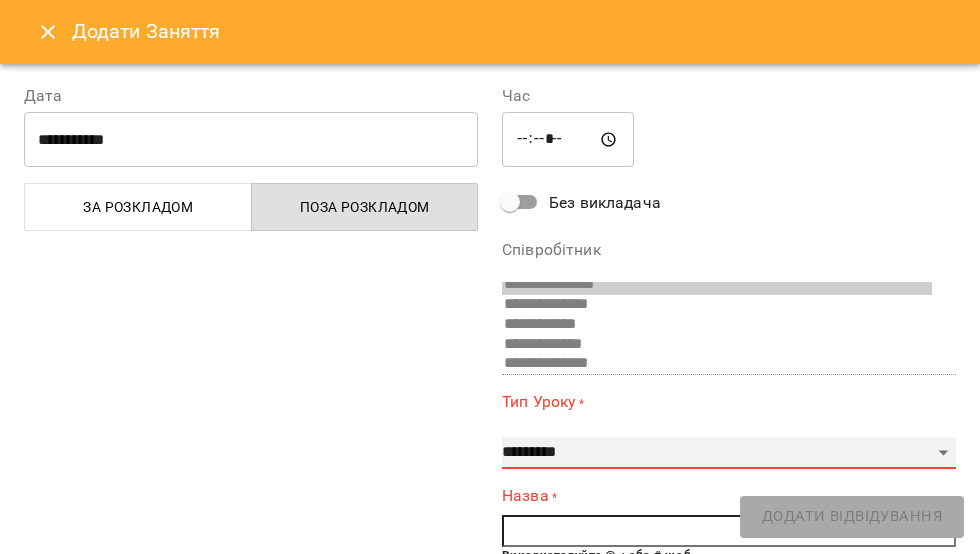 click on "**********" at bounding box center [729, 453] 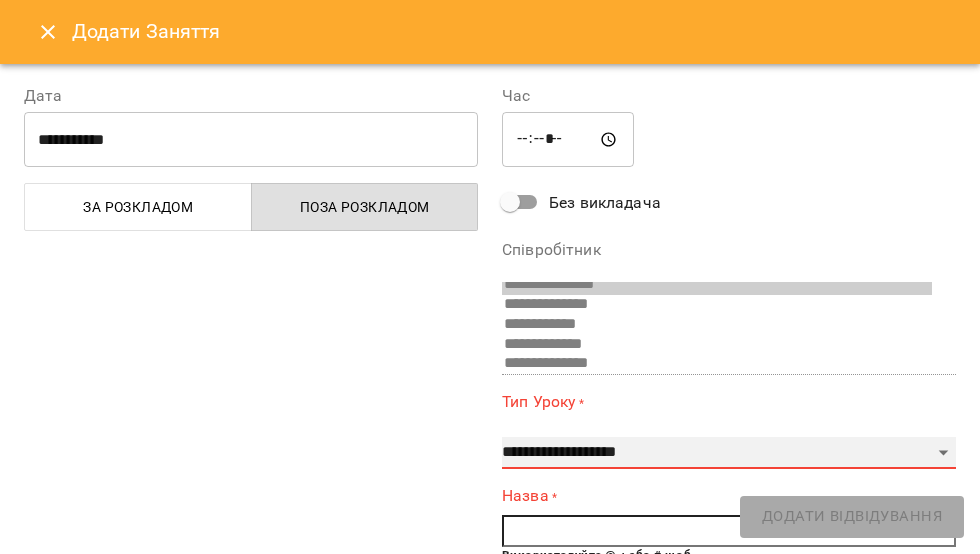 type on "**" 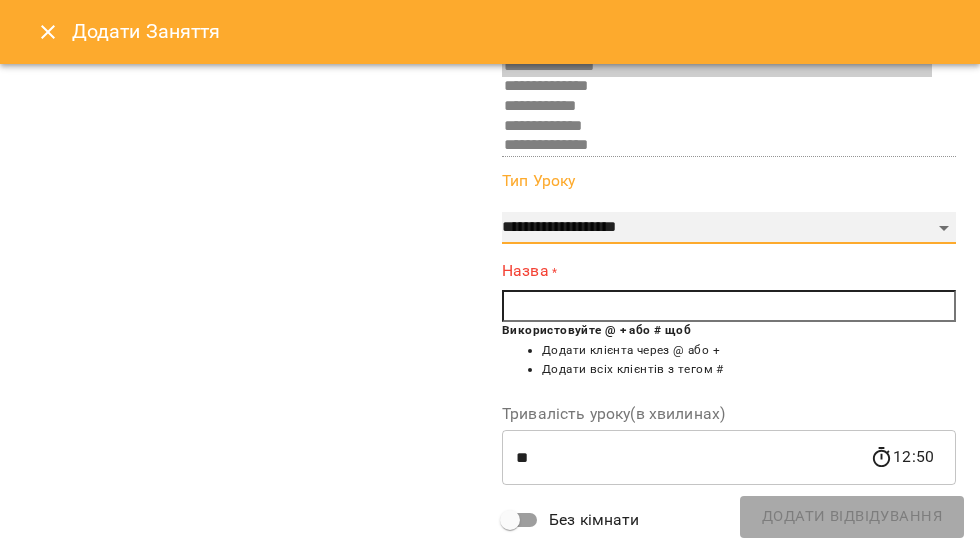 scroll, scrollTop: 224, scrollLeft: 0, axis: vertical 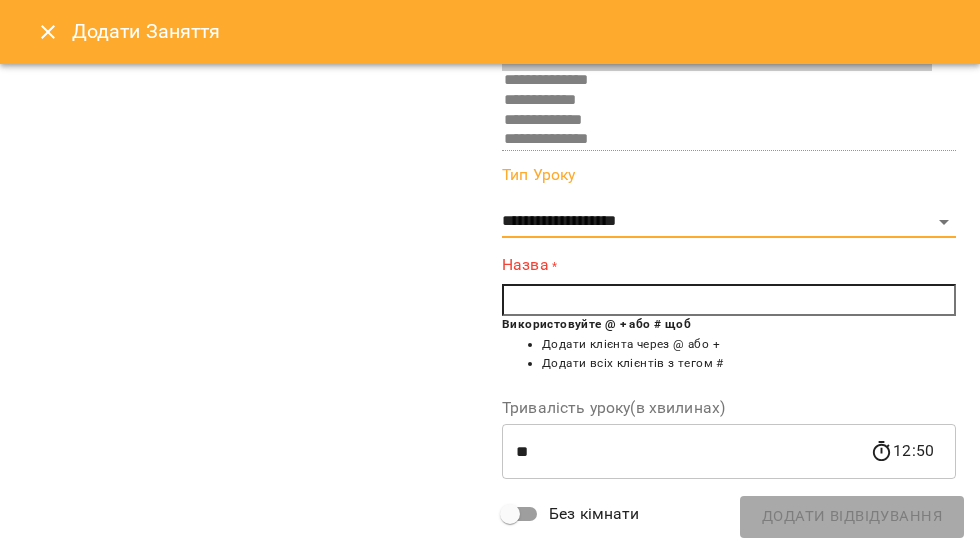 click at bounding box center [729, 300] 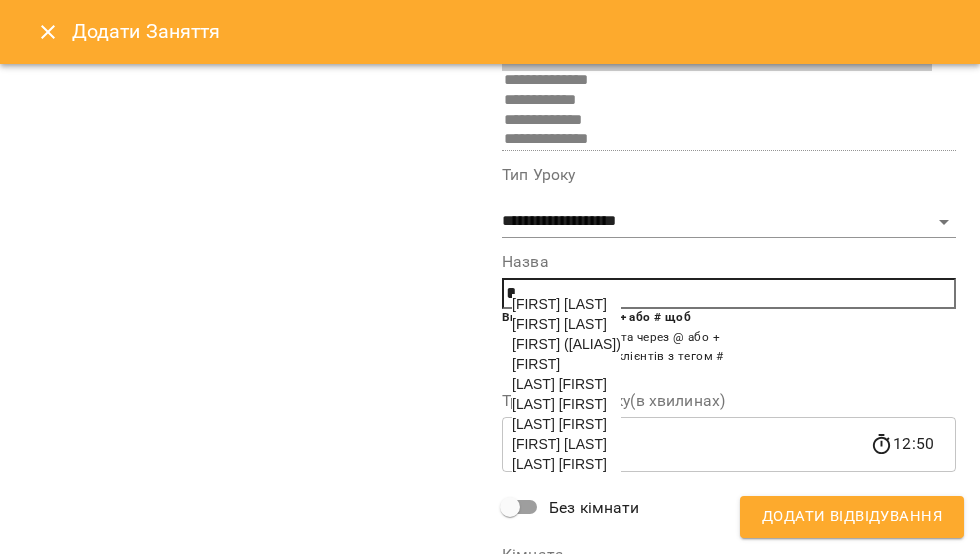 click on "[LAST] [FIRST]" at bounding box center (559, 464) 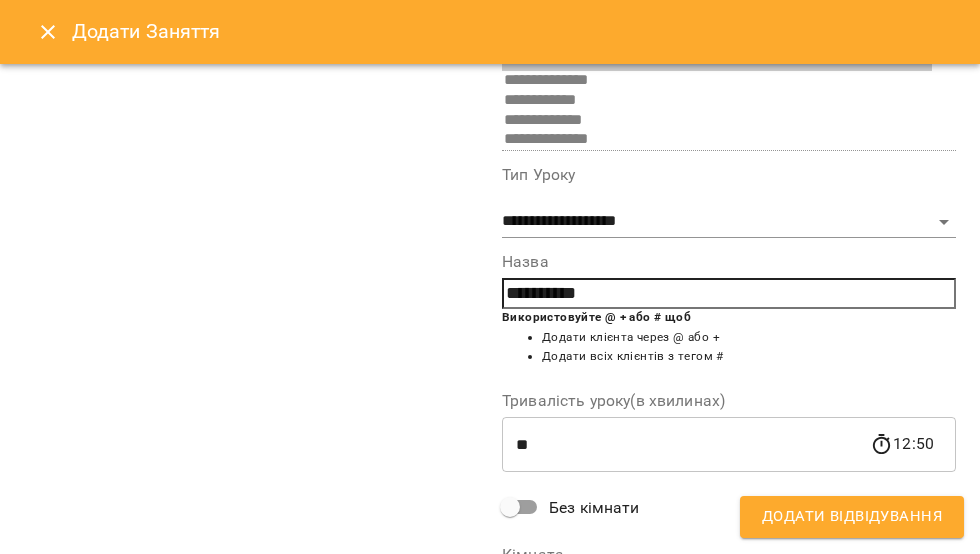 click on "**********" at bounding box center [729, 263] 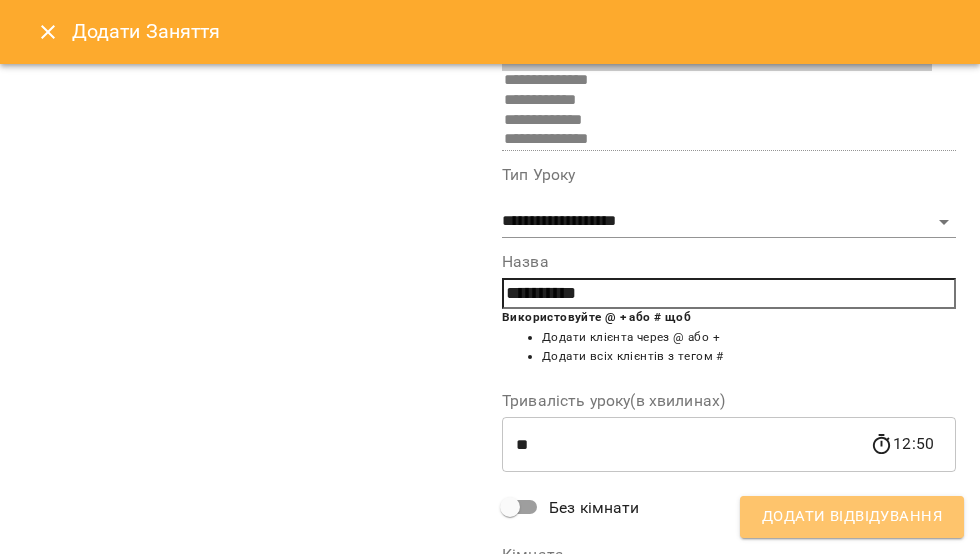 click on "Додати Відвідування" at bounding box center (852, 517) 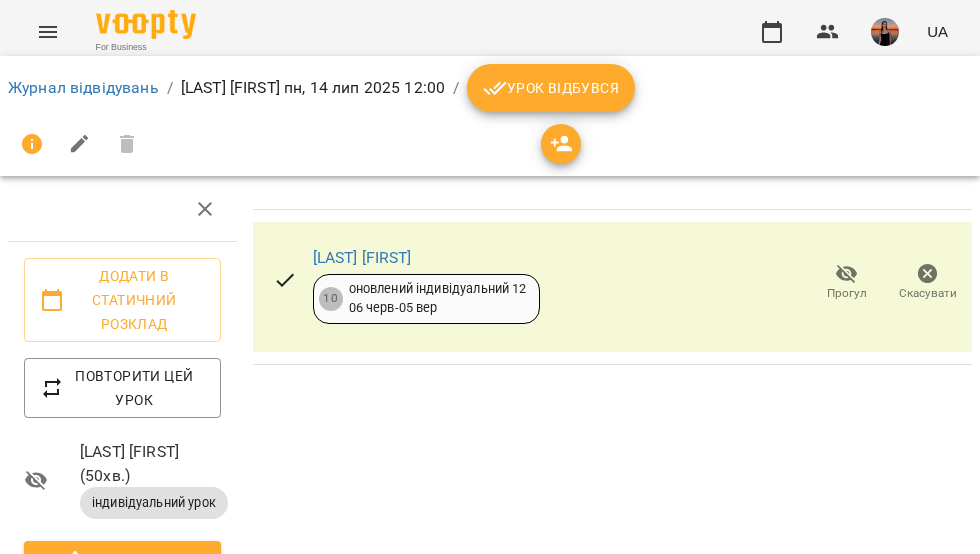 click on "Урок відбувся" at bounding box center [551, 88] 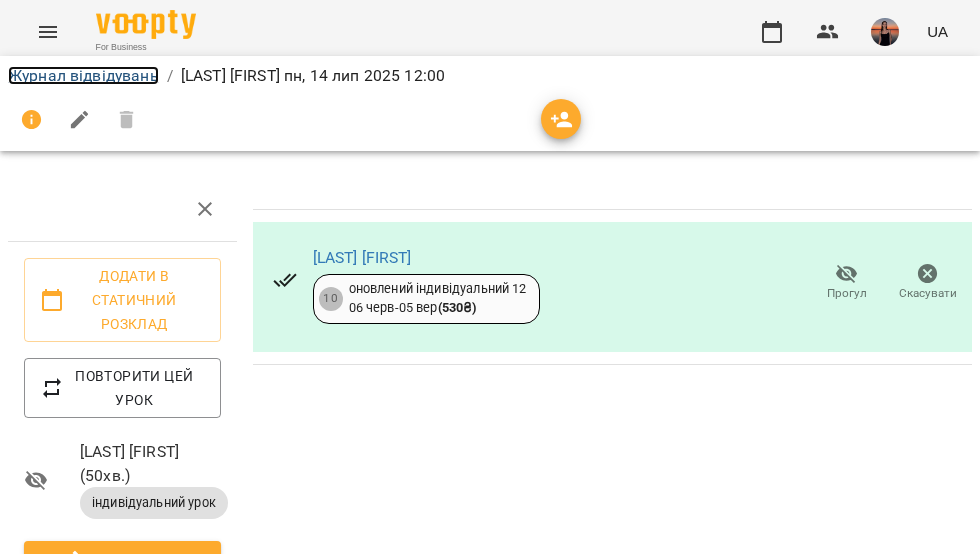 click on "Журнал відвідувань" at bounding box center (83, 75) 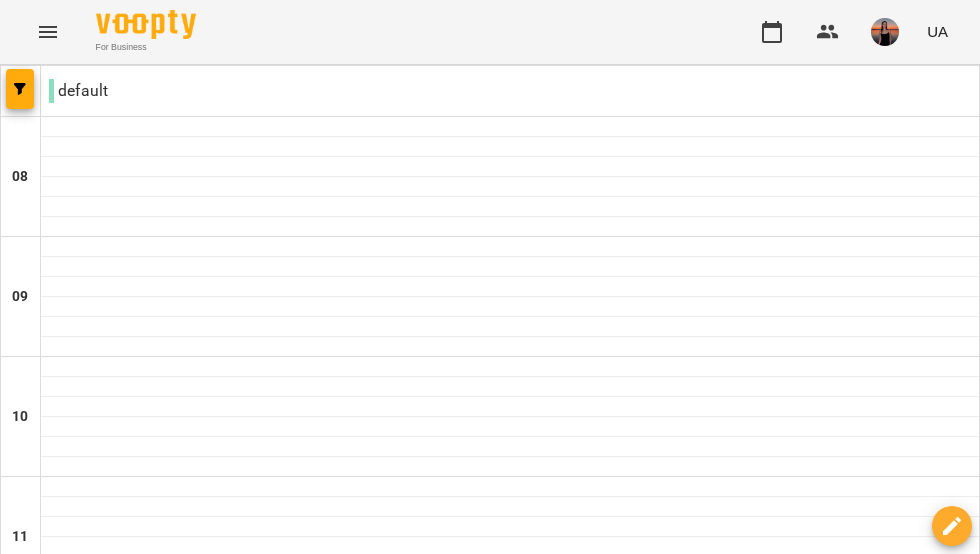 scroll, scrollTop: 512, scrollLeft: 0, axis: vertical 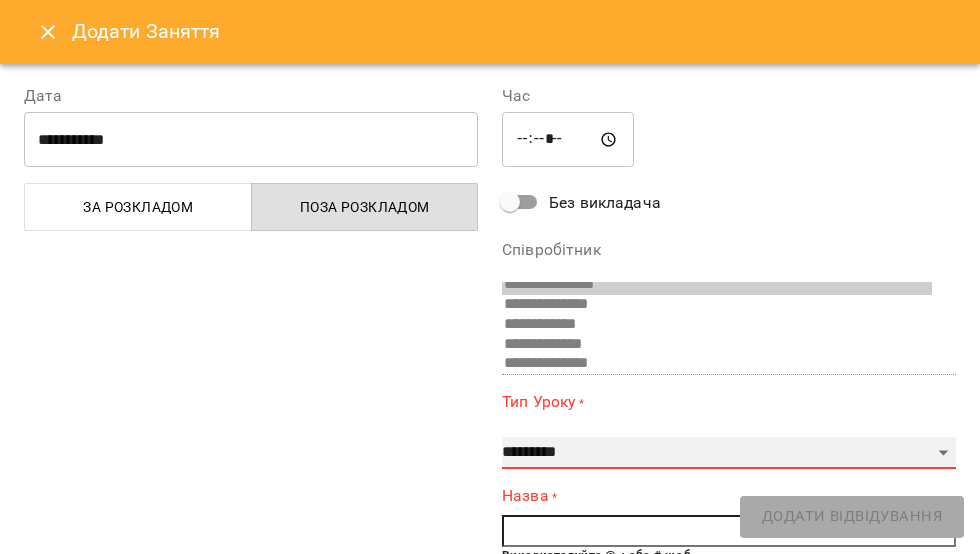 click on "**********" at bounding box center (729, 453) 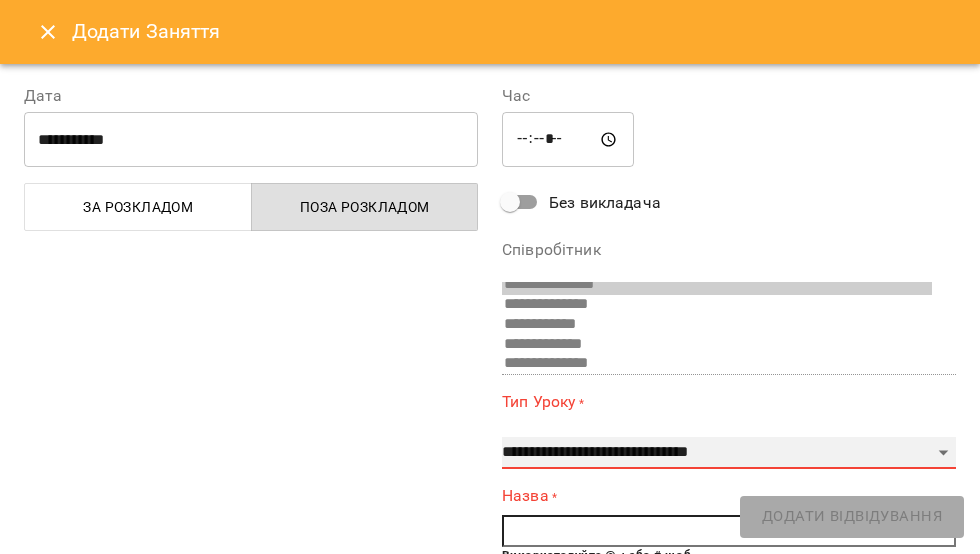 type on "**" 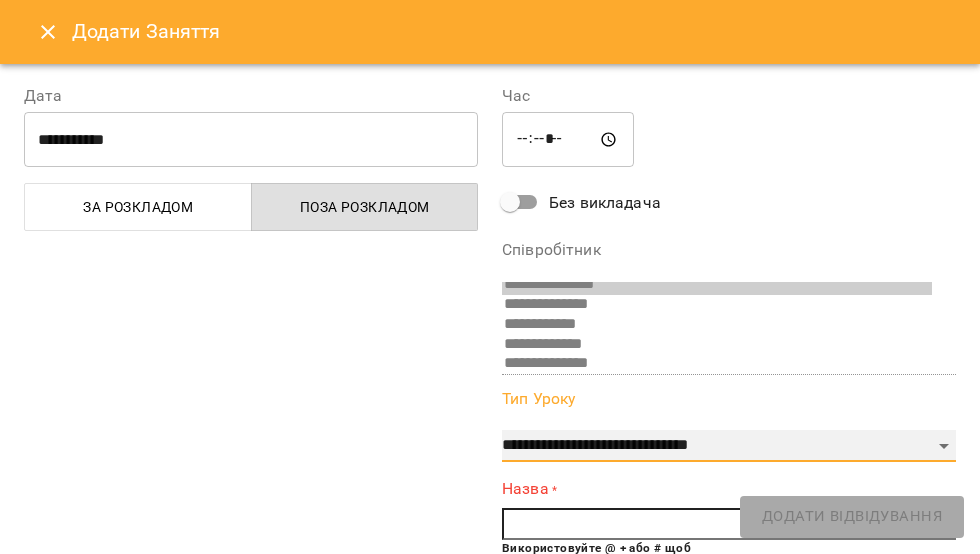 click on "**********" at bounding box center (729, 446) 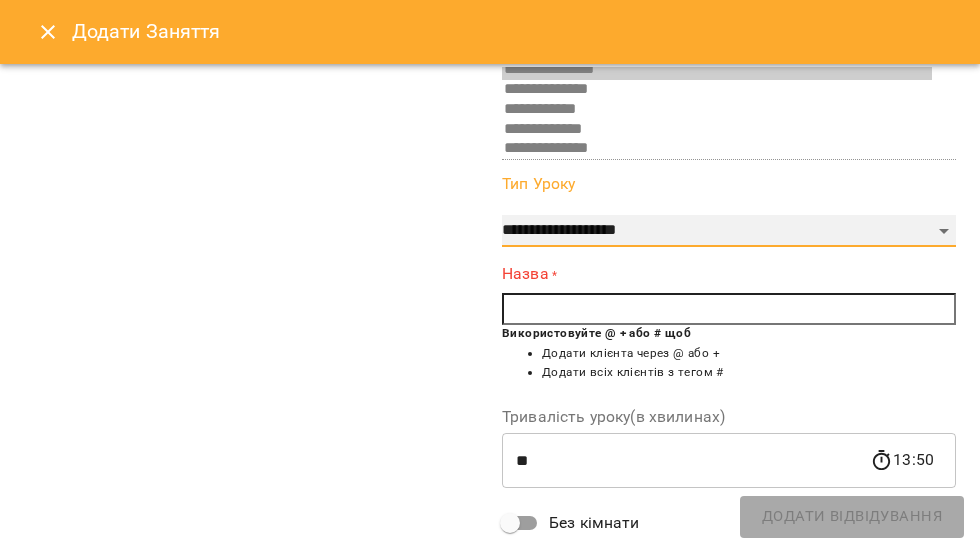 scroll, scrollTop: 216, scrollLeft: 0, axis: vertical 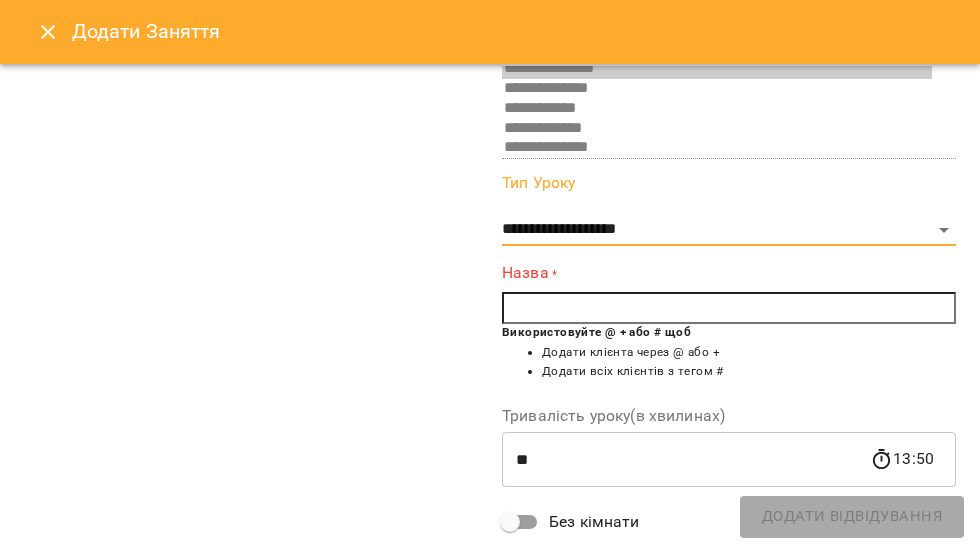 click at bounding box center [729, 308] 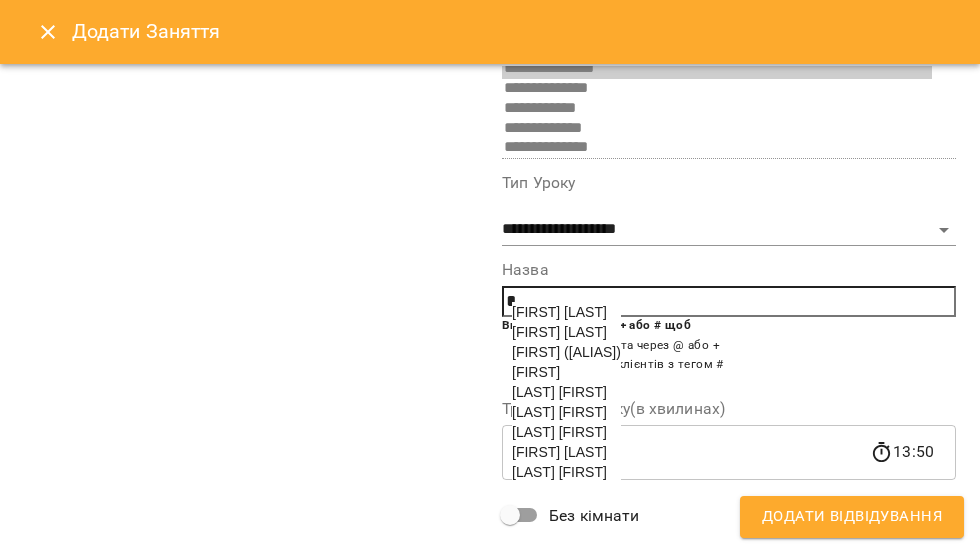 click on "[FIRST] [LAST]" at bounding box center [559, 312] 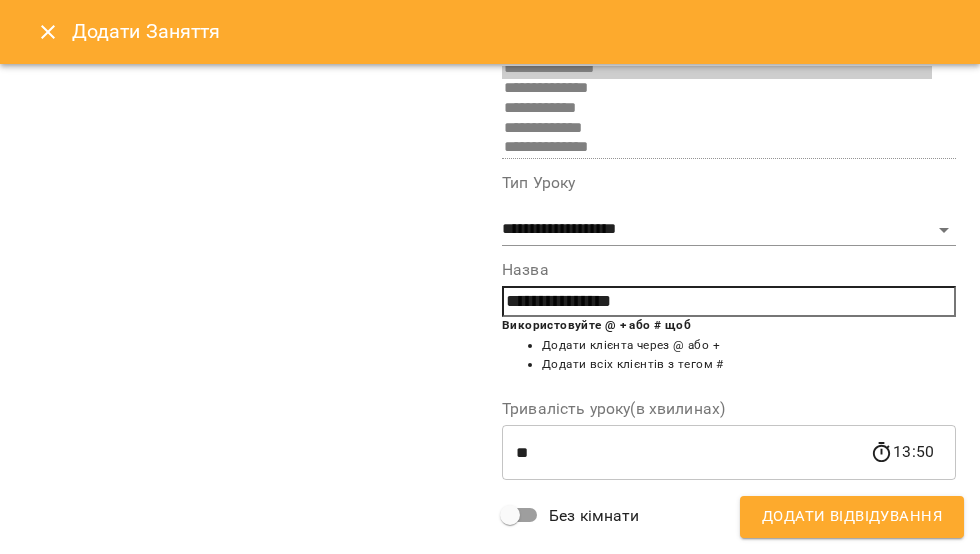click on "Додати Відвідування" at bounding box center (852, 517) 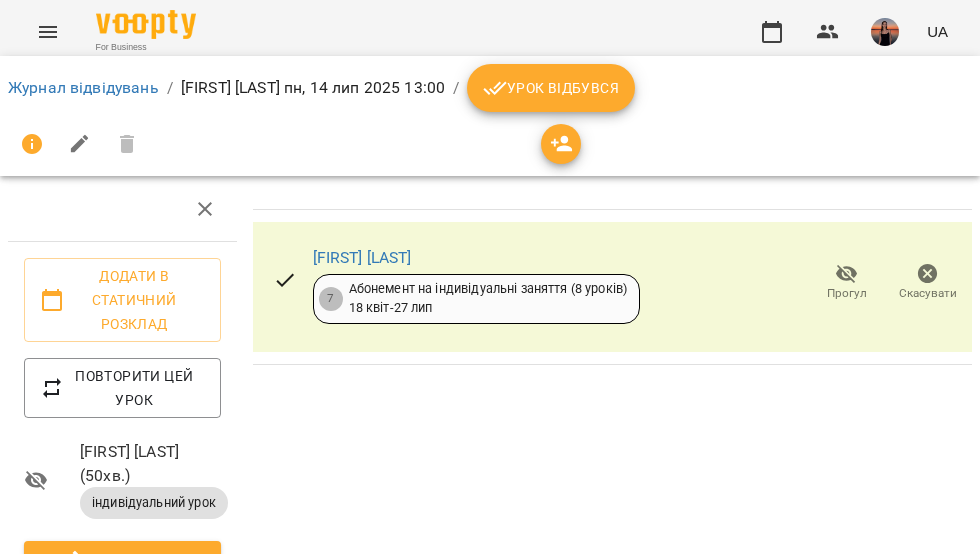 click on "Урок відбувся" at bounding box center (551, 88) 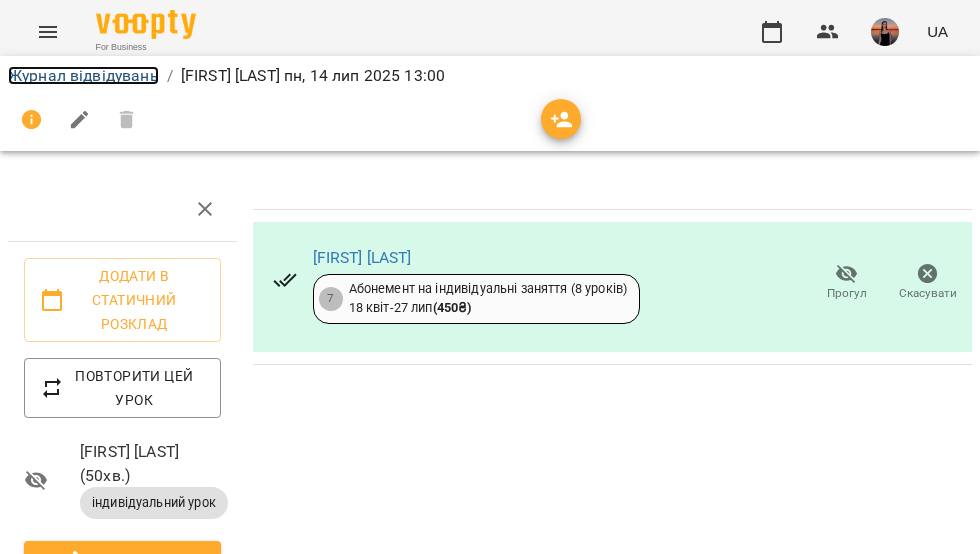 click on "Журнал відвідувань" at bounding box center (83, 75) 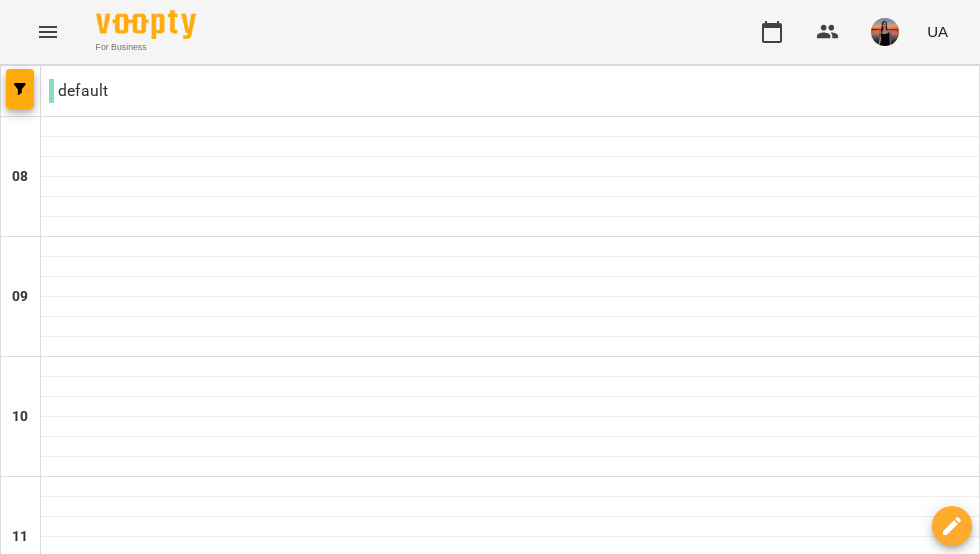 scroll, scrollTop: 1071, scrollLeft: 0, axis: vertical 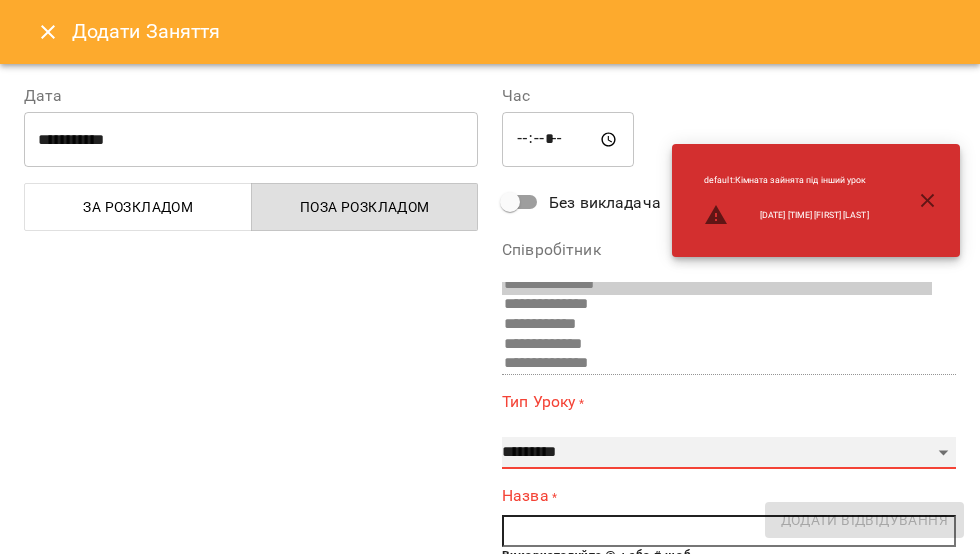 click on "**********" at bounding box center (729, 453) 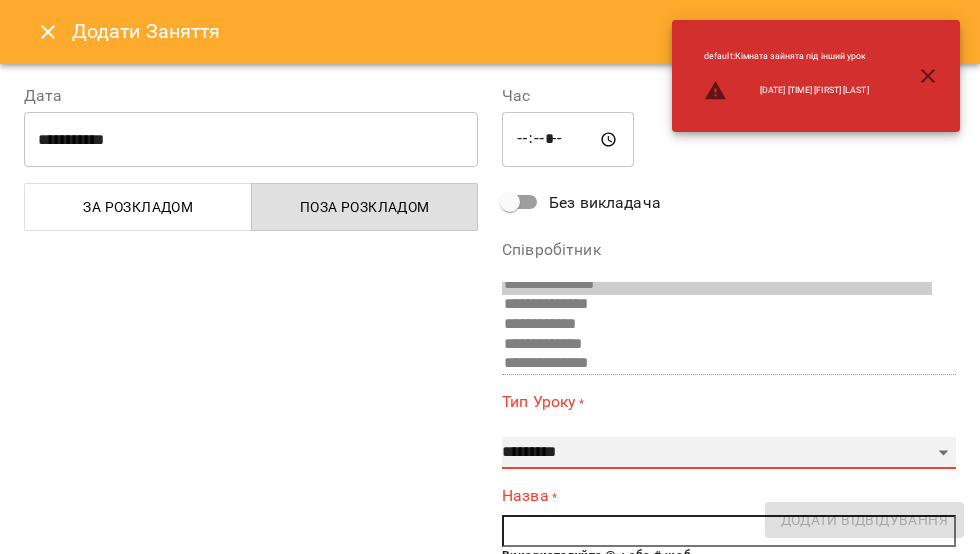 select on "**********" 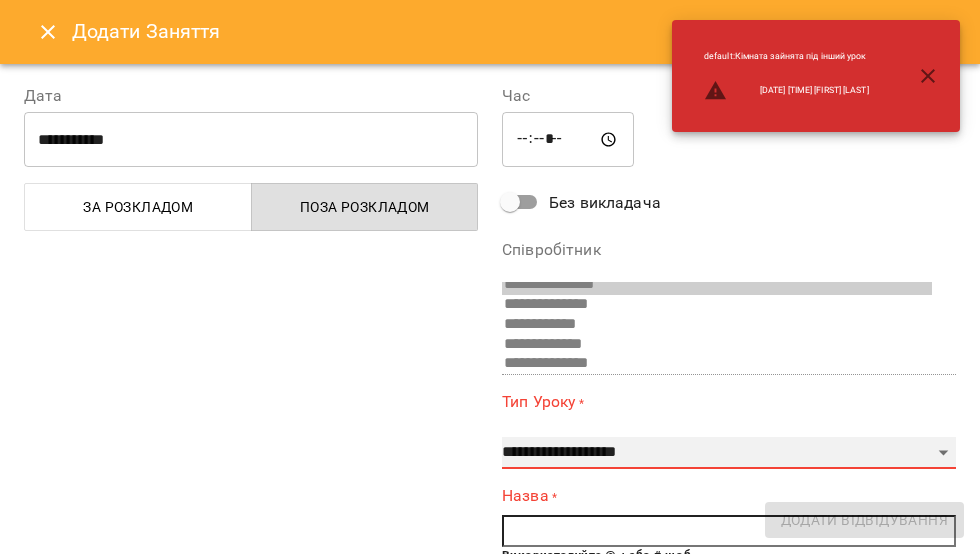 type on "**" 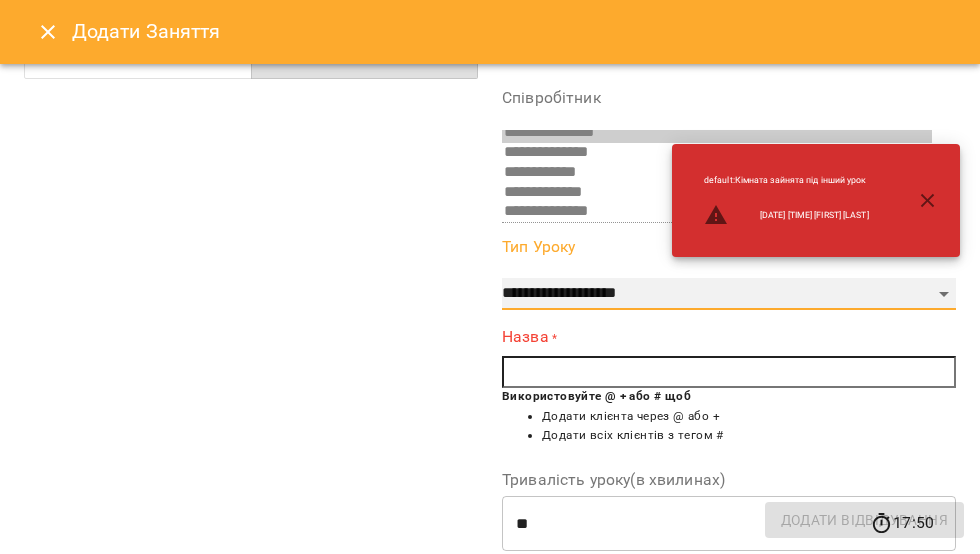 scroll, scrollTop: 206, scrollLeft: 0, axis: vertical 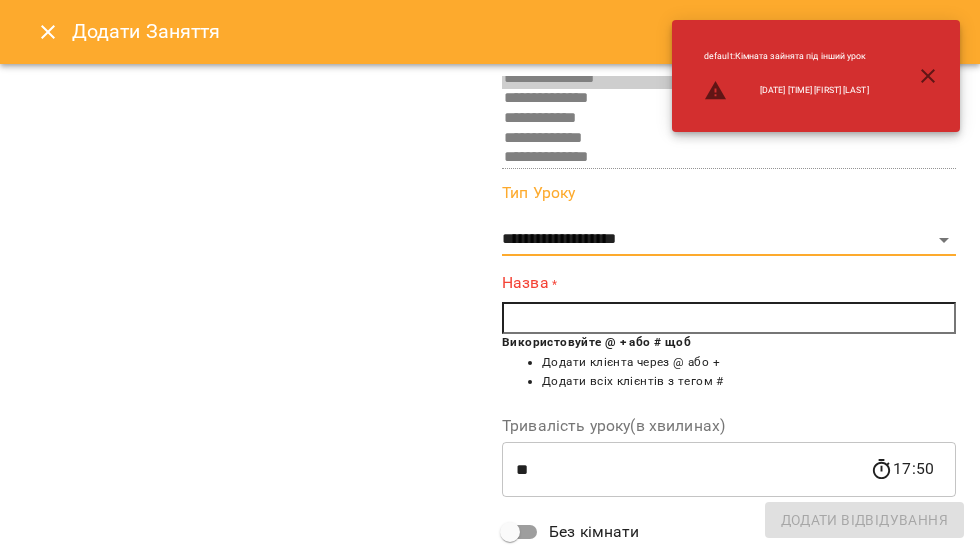 click at bounding box center [729, 318] 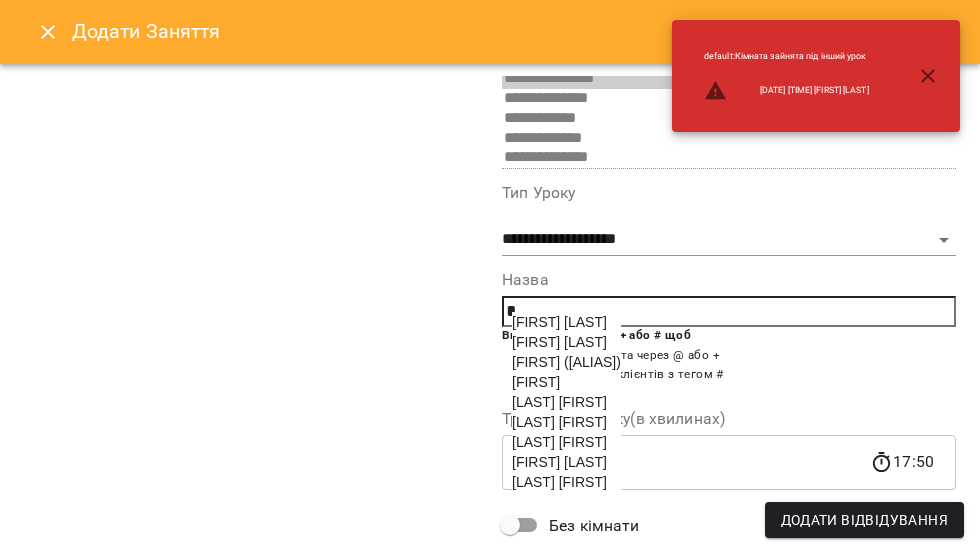 click on "[FIRST] [LAST]" at bounding box center (559, 462) 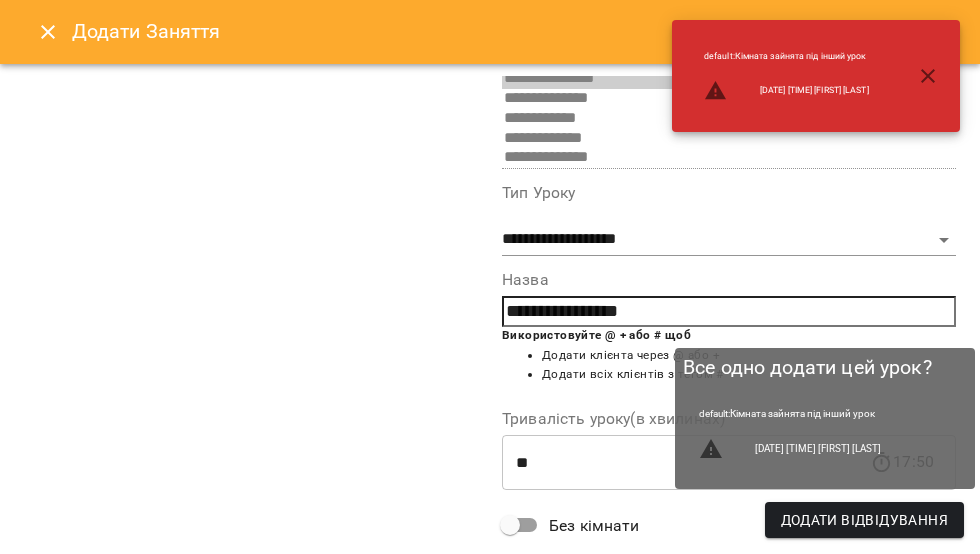 click on "Додати Відвідування" at bounding box center [864, 520] 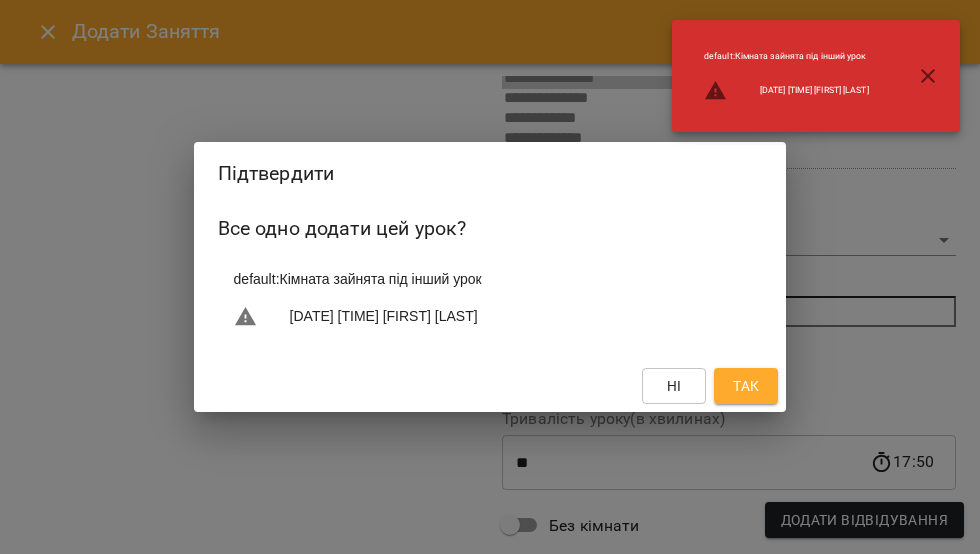 click on "Так" at bounding box center [746, 386] 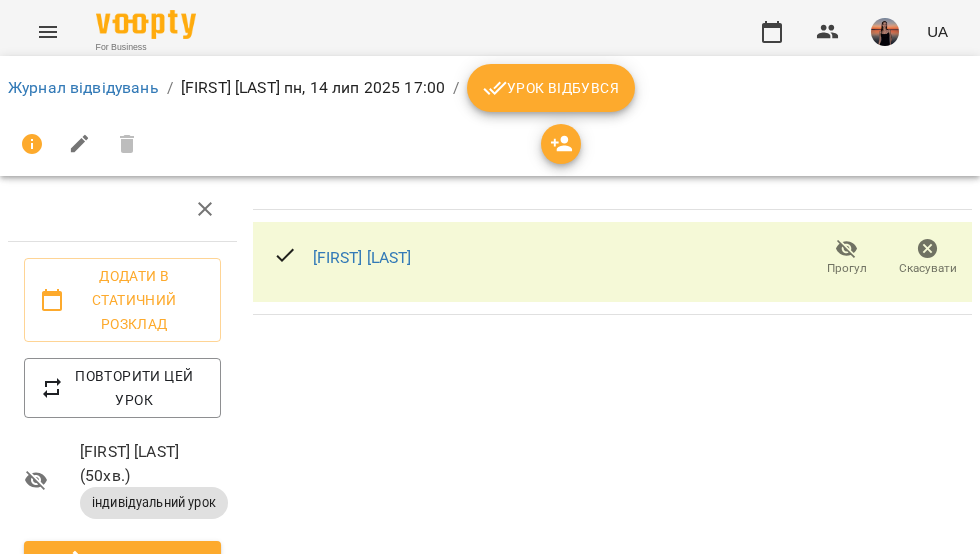 click on "For Business UA" at bounding box center (490, 32) 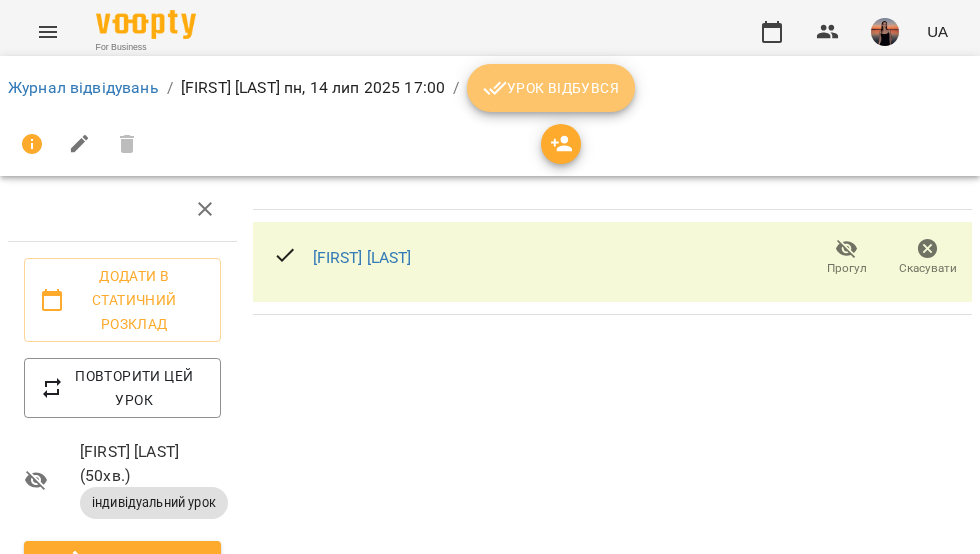 click on "Урок відбувся" at bounding box center (551, 88) 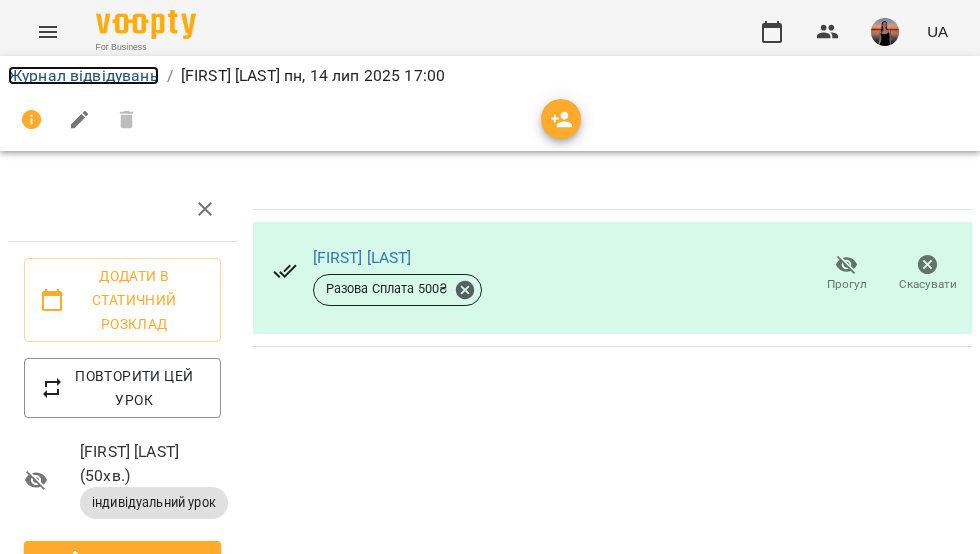 click on "Журнал відвідувань" at bounding box center (83, 75) 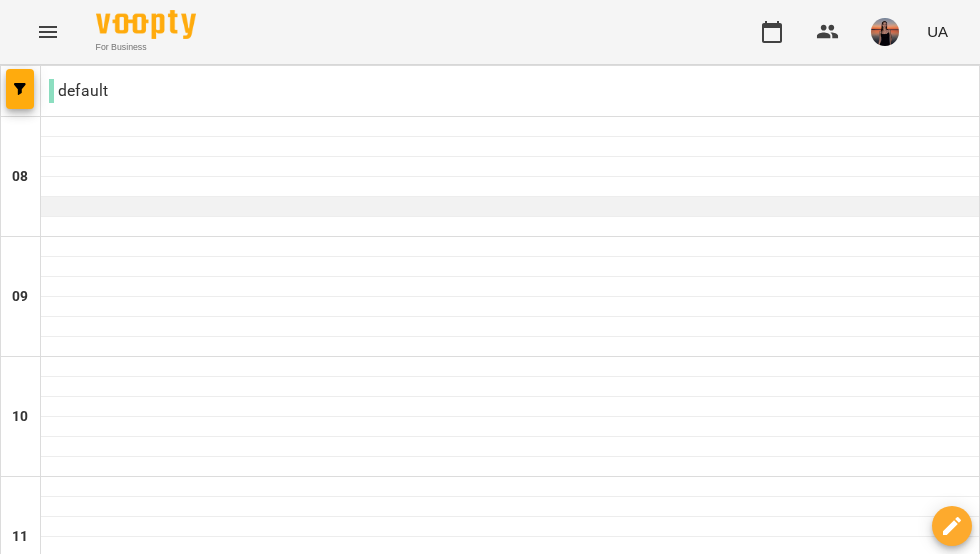 scroll, scrollTop: 711, scrollLeft: 0, axis: vertical 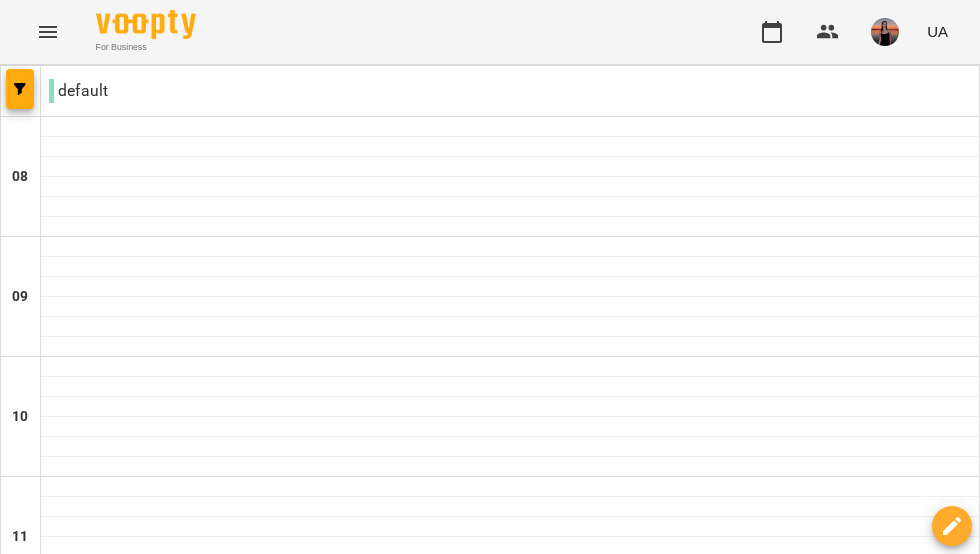 click at bounding box center [510, 967] 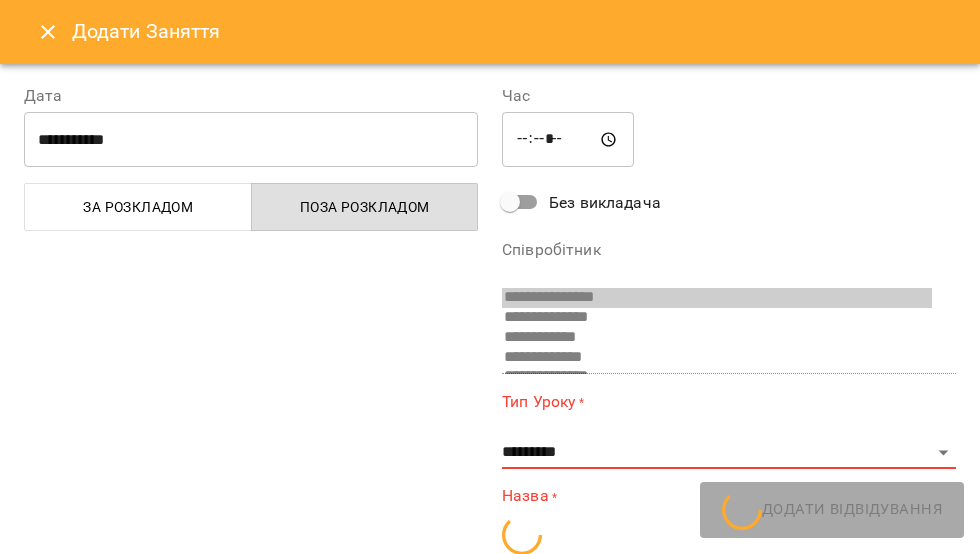 scroll, scrollTop: 13, scrollLeft: 0, axis: vertical 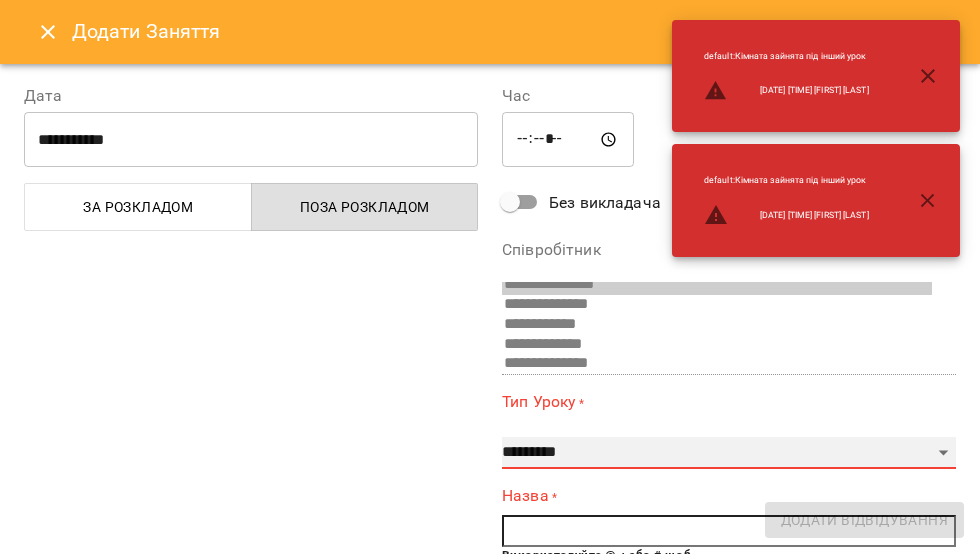 click on "**********" at bounding box center [729, 453] 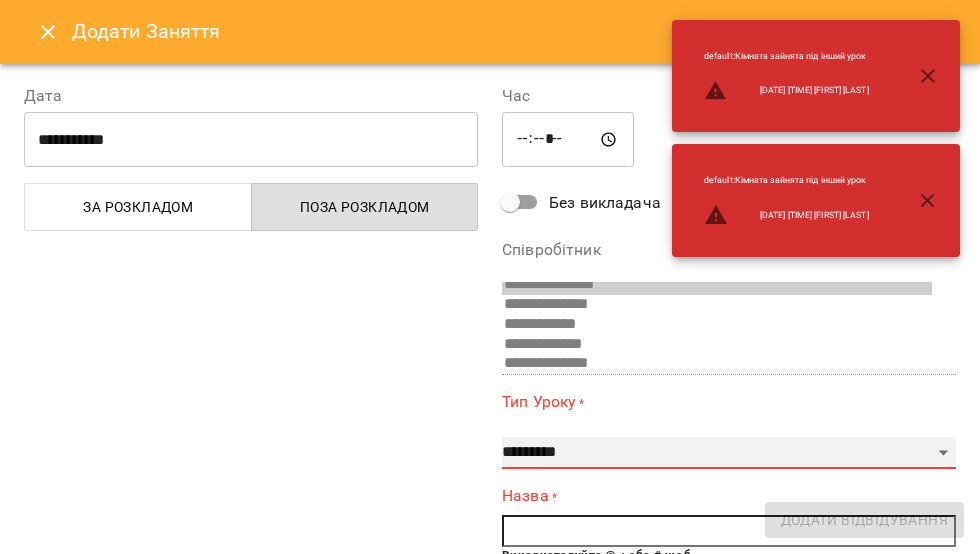 select on "**********" 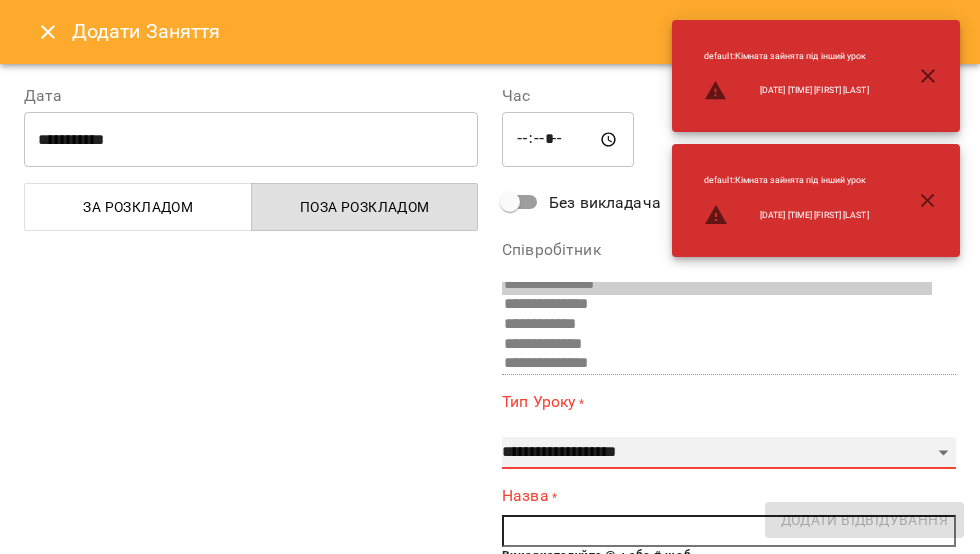 type on "**" 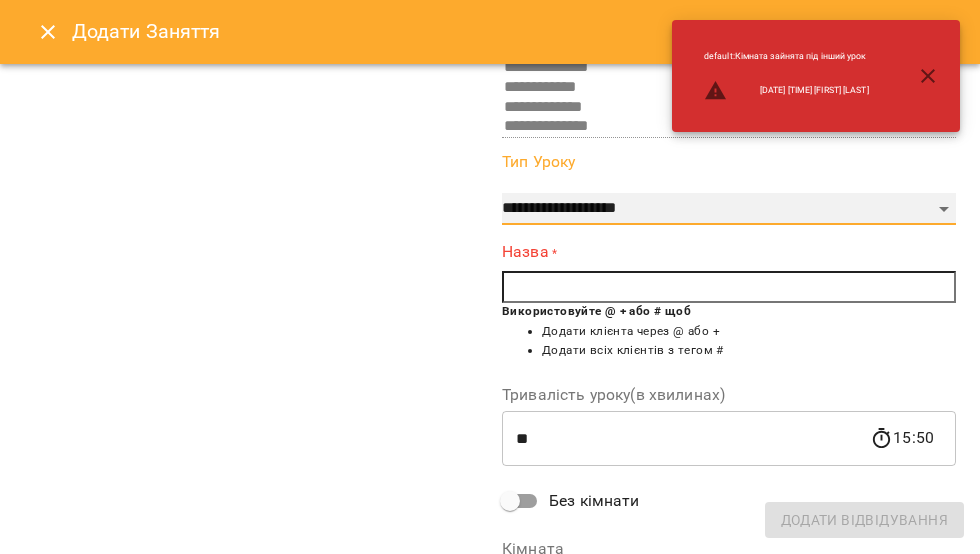 scroll, scrollTop: 238, scrollLeft: 0, axis: vertical 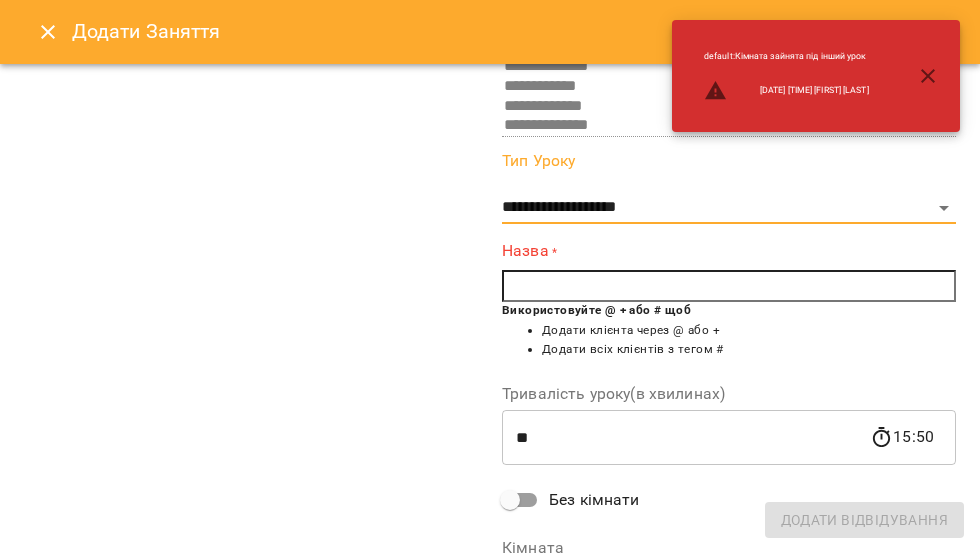 click at bounding box center [729, 286] 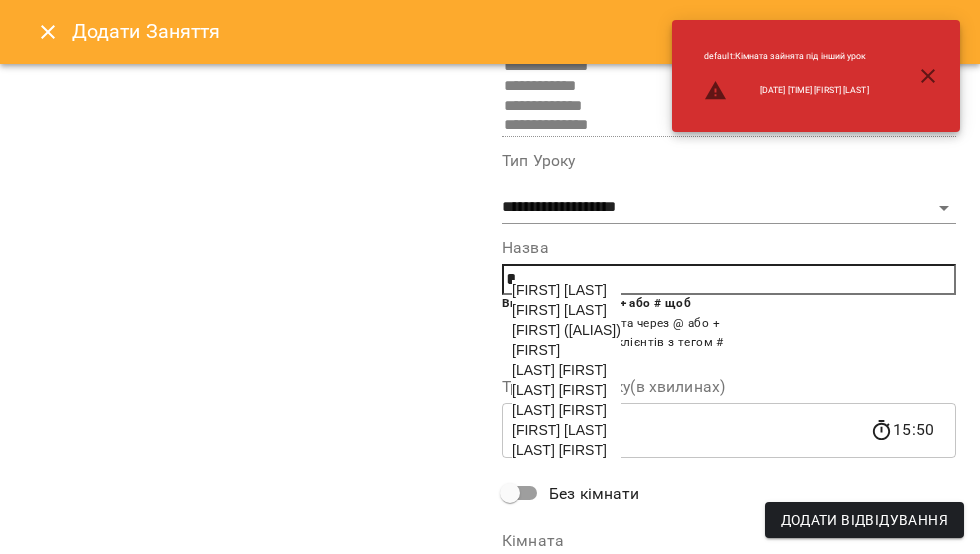 click on "[LAST] [FIRST]" at bounding box center [559, 390] 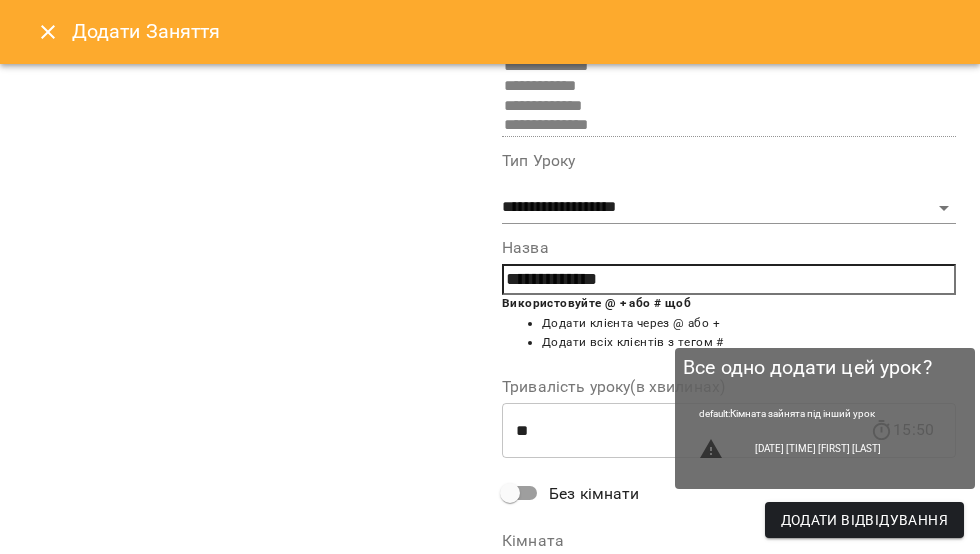 click on "Додати Відвідування" at bounding box center (864, 520) 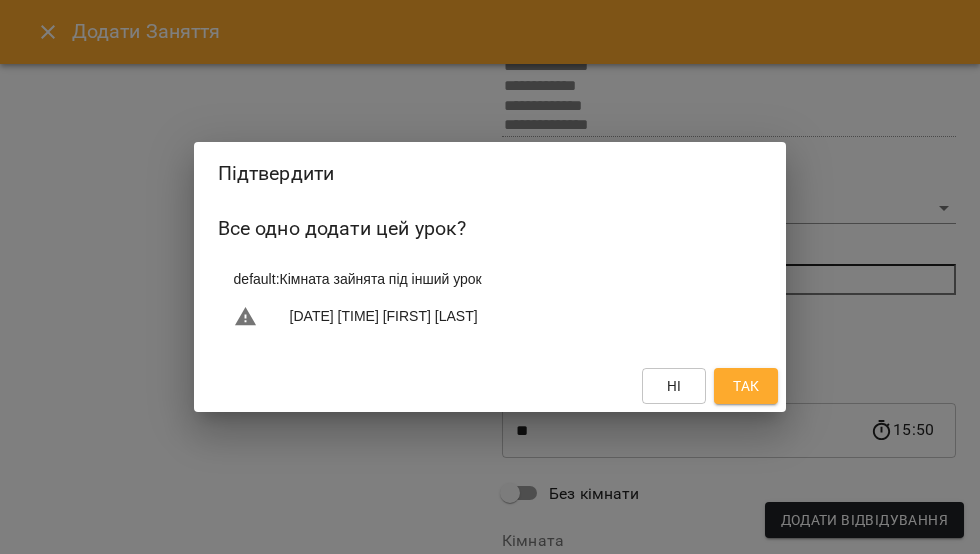 click on "Так" at bounding box center [746, 386] 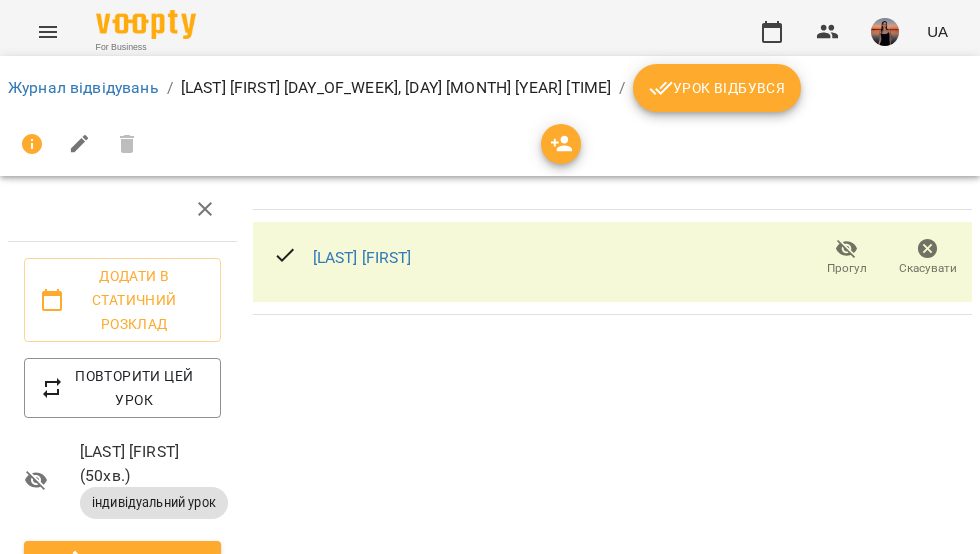click on "Урок відбувся" at bounding box center [717, 88] 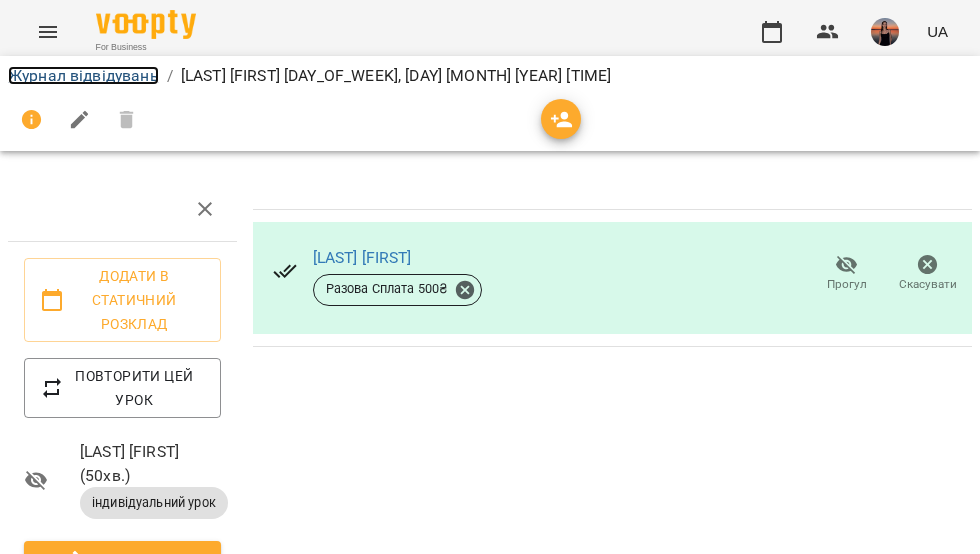 click on "Журнал відвідувань" at bounding box center (83, 75) 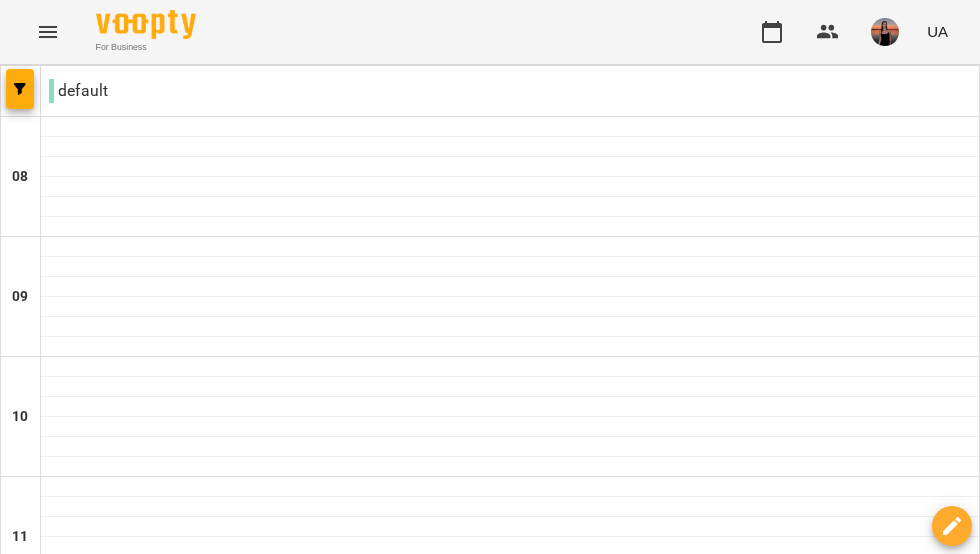 scroll, scrollTop: 196, scrollLeft: 0, axis: vertical 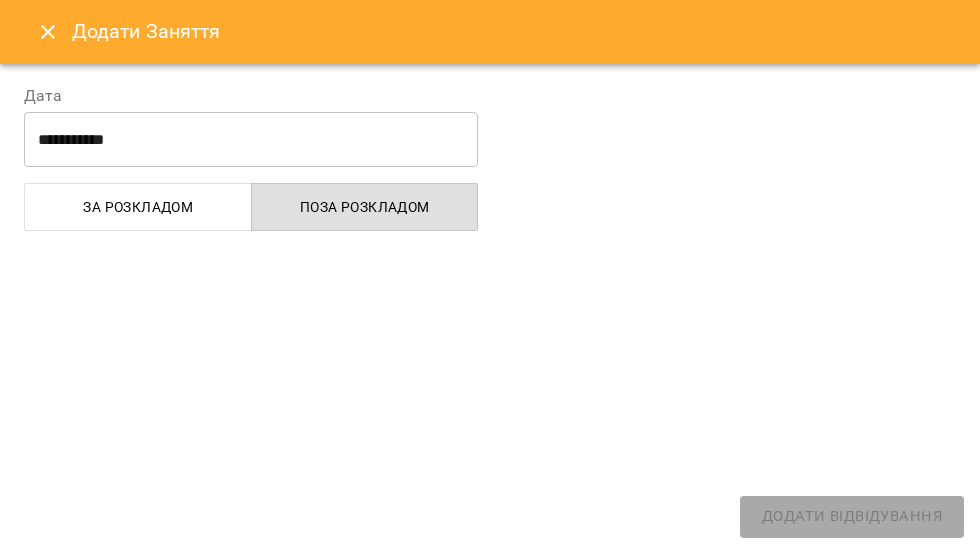 select on "**********" 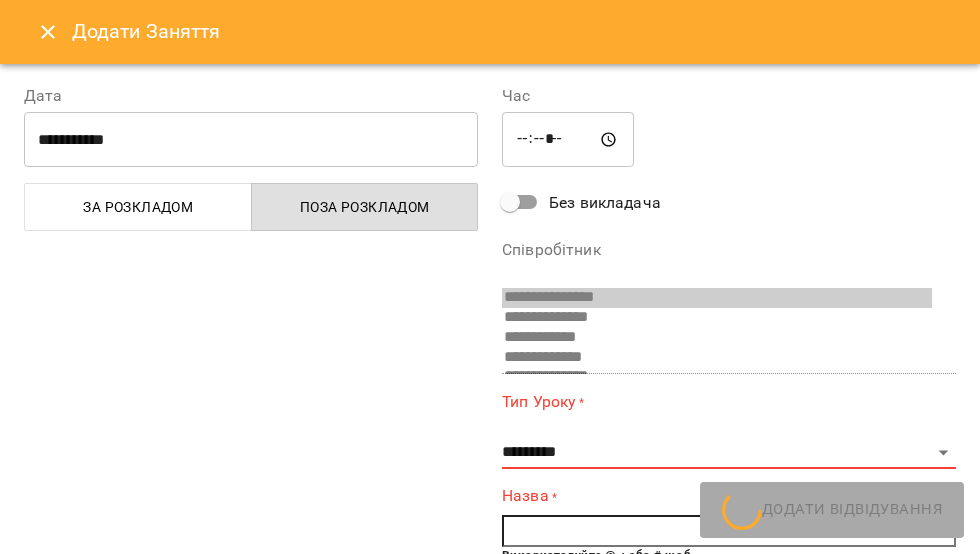 scroll, scrollTop: 112, scrollLeft: 0, axis: vertical 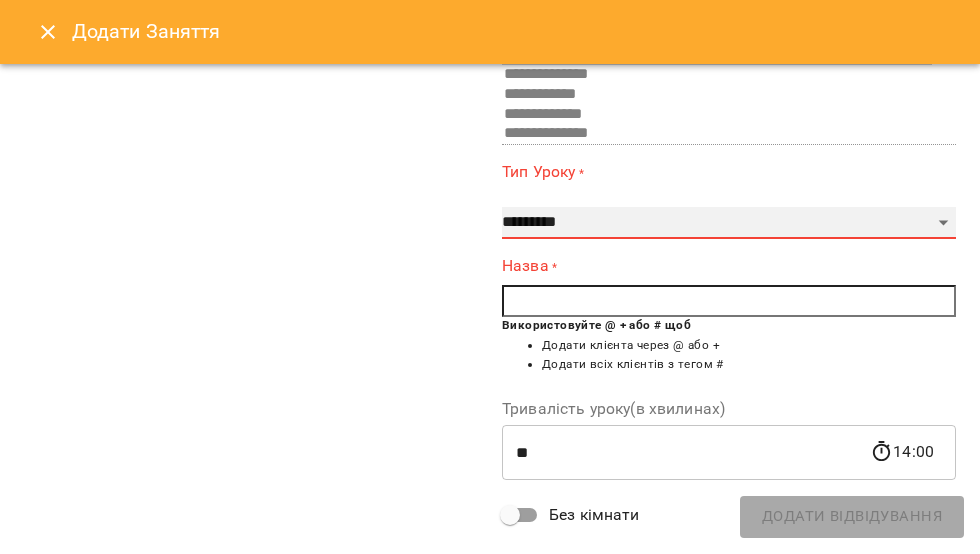 click on "**********" at bounding box center [729, 223] 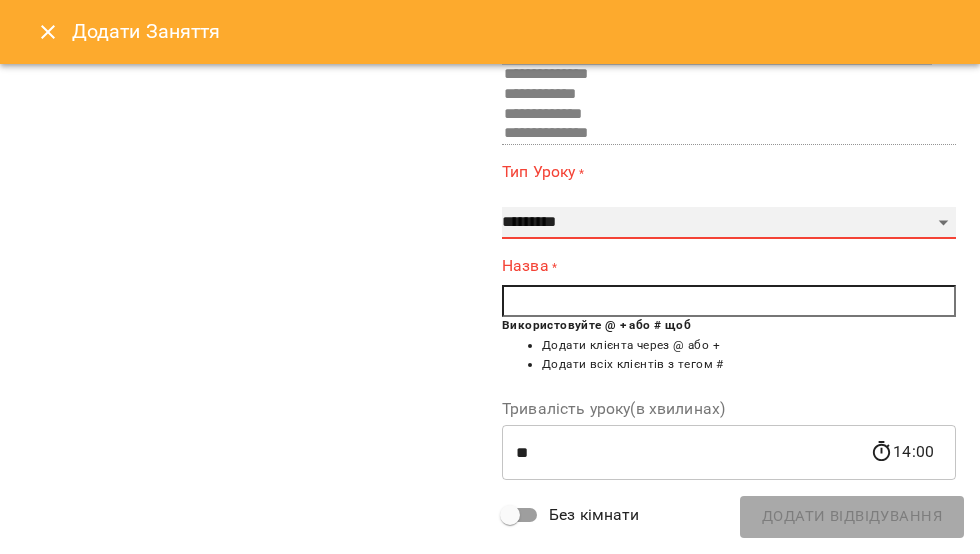 select on "**********" 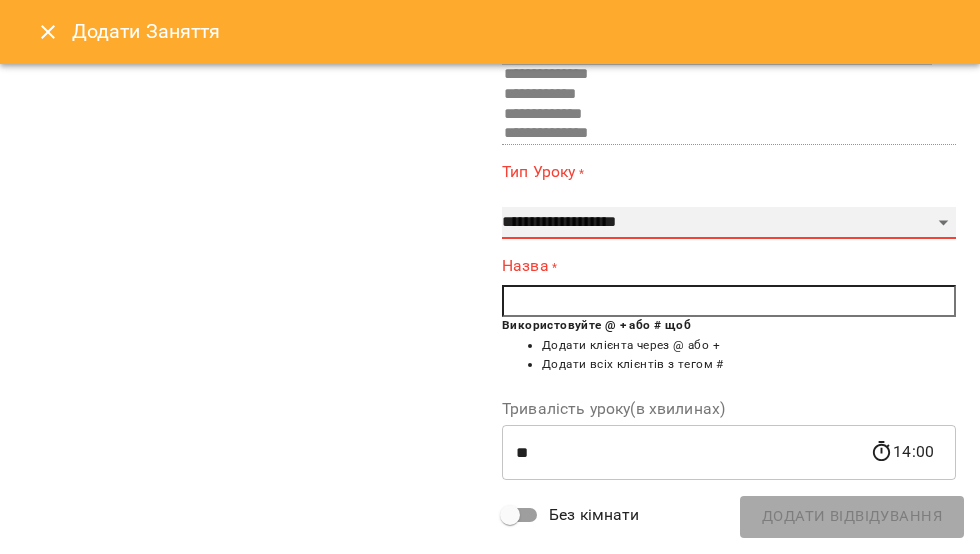 type on "**" 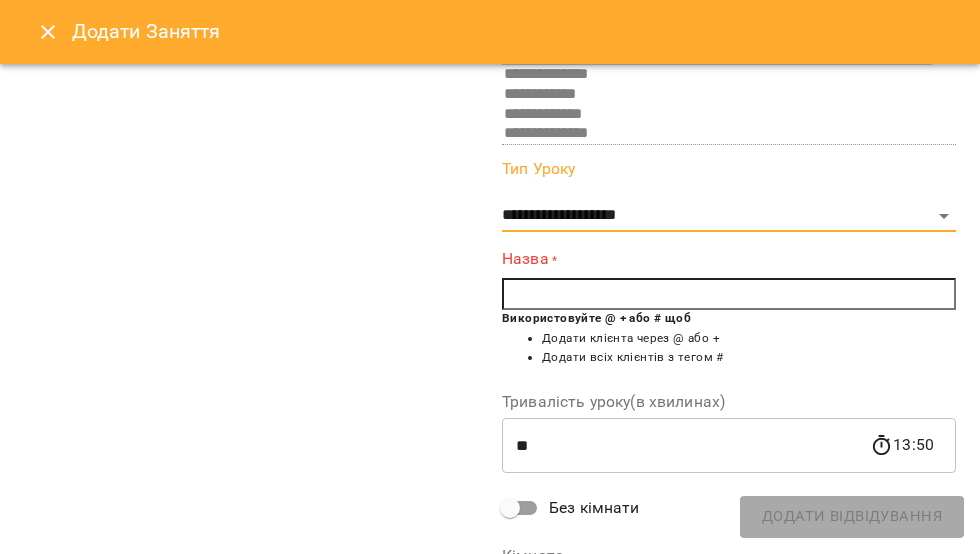 click at bounding box center [729, 294] 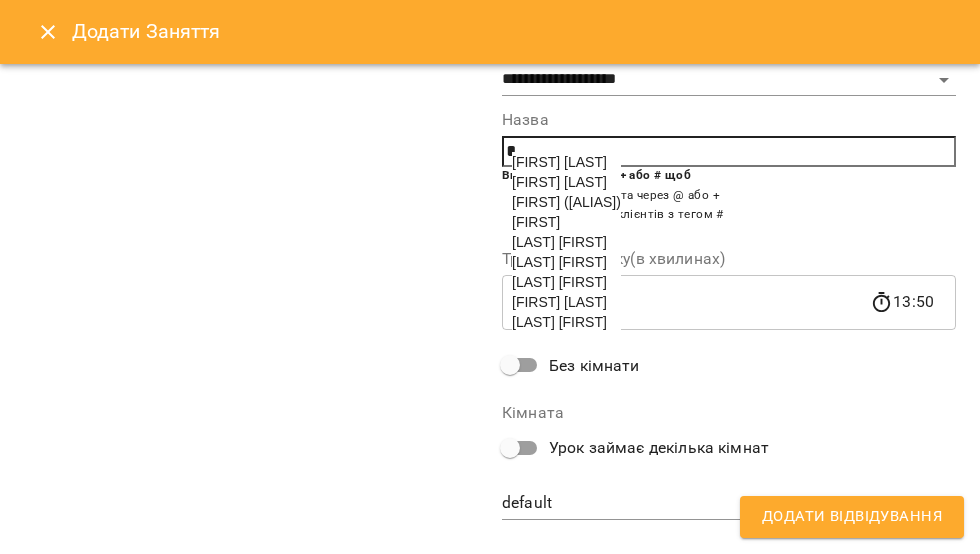 scroll, scrollTop: 372, scrollLeft: 0, axis: vertical 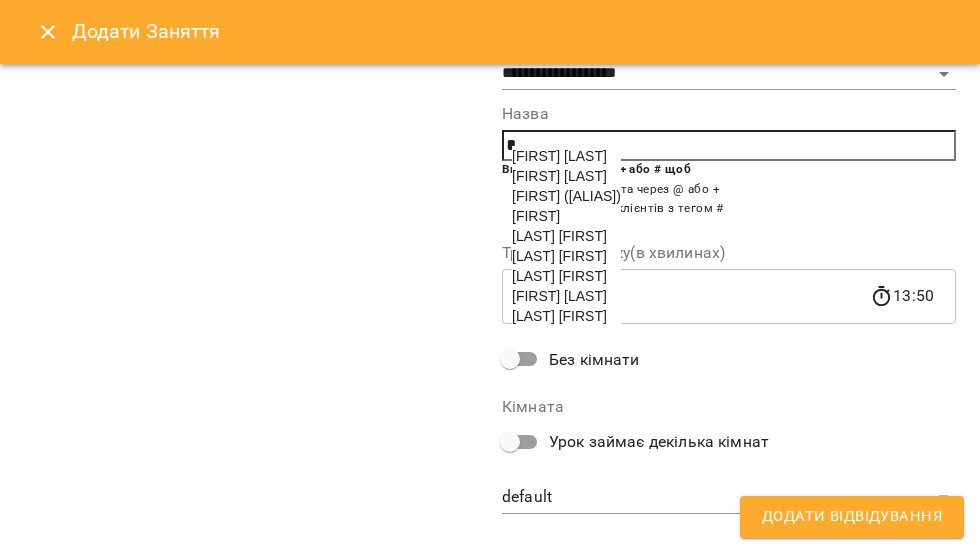 click on "[FIRST] [LAST]" at bounding box center [559, 176] 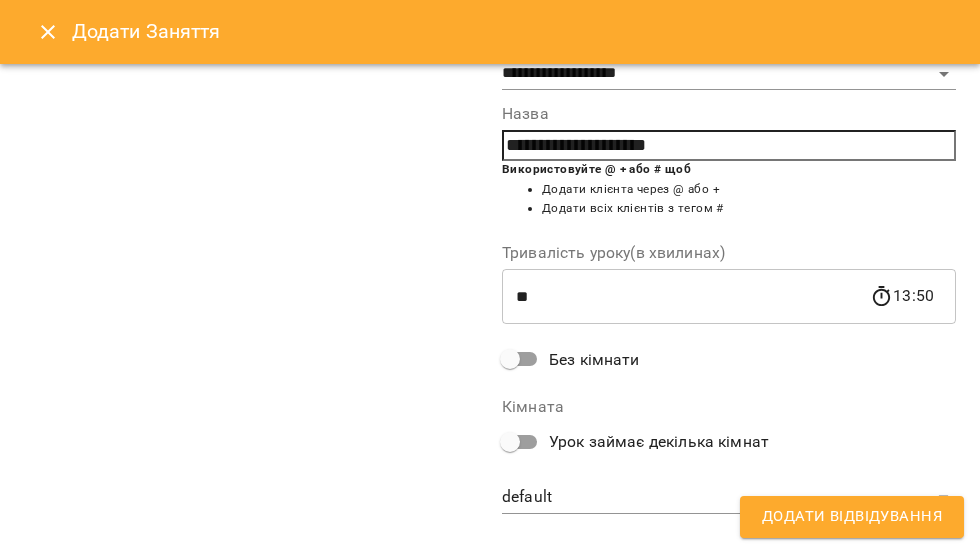 click on "Додати Відвідування" at bounding box center [852, 517] 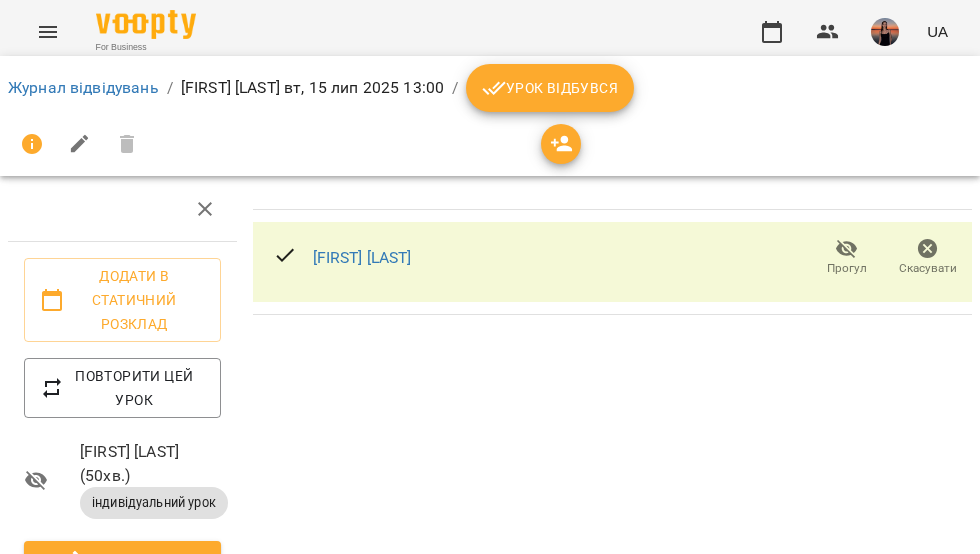click on "Урок відбувся" at bounding box center (550, 88) 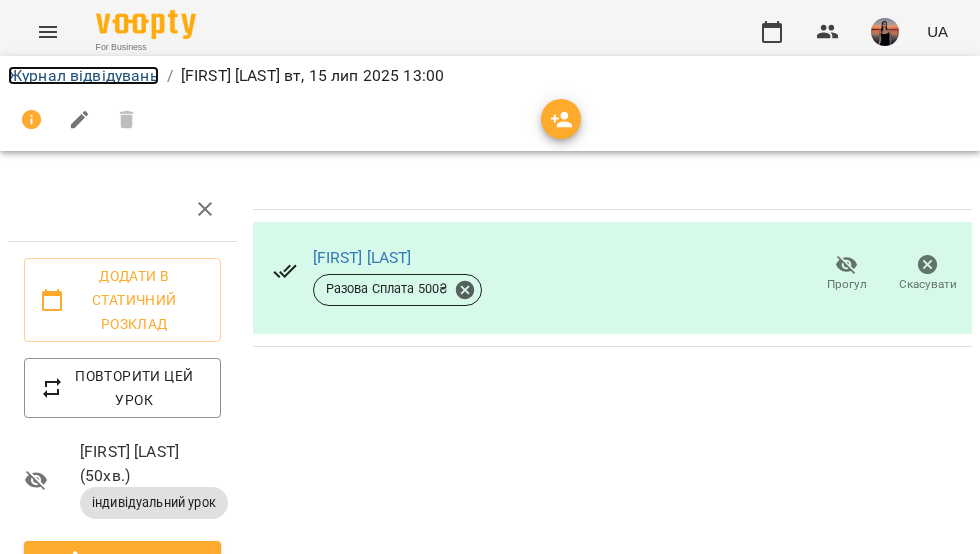 click on "Журнал відвідувань" at bounding box center [83, 75] 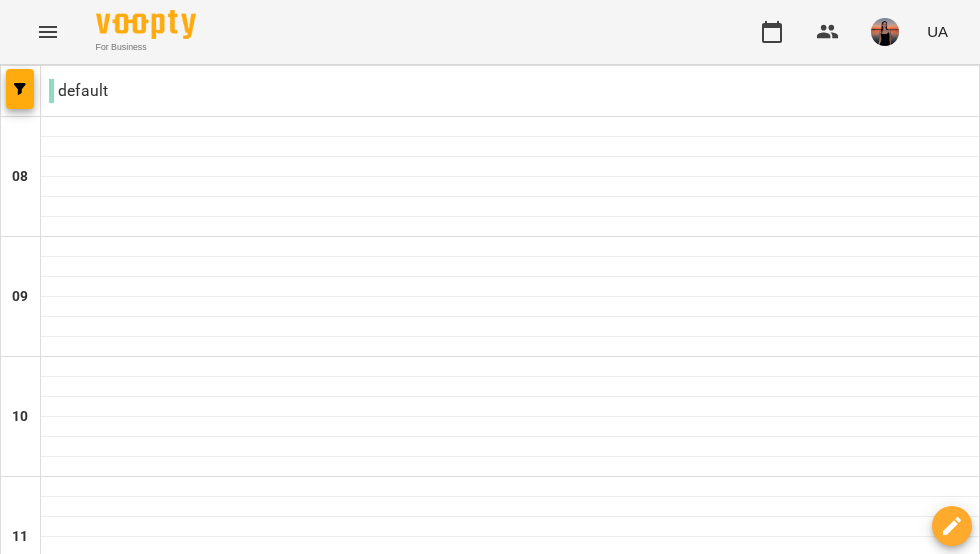 scroll, scrollTop: 650, scrollLeft: 0, axis: vertical 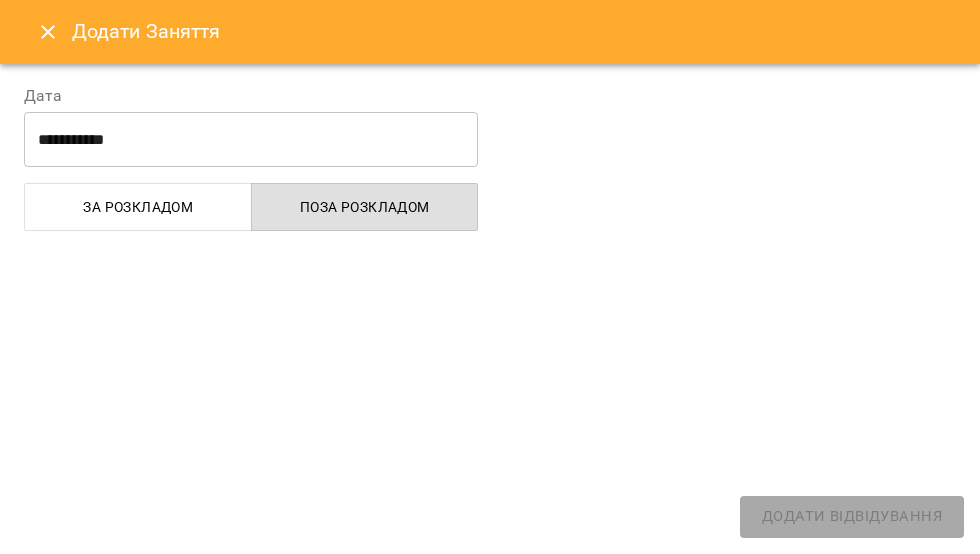 select on "**********" 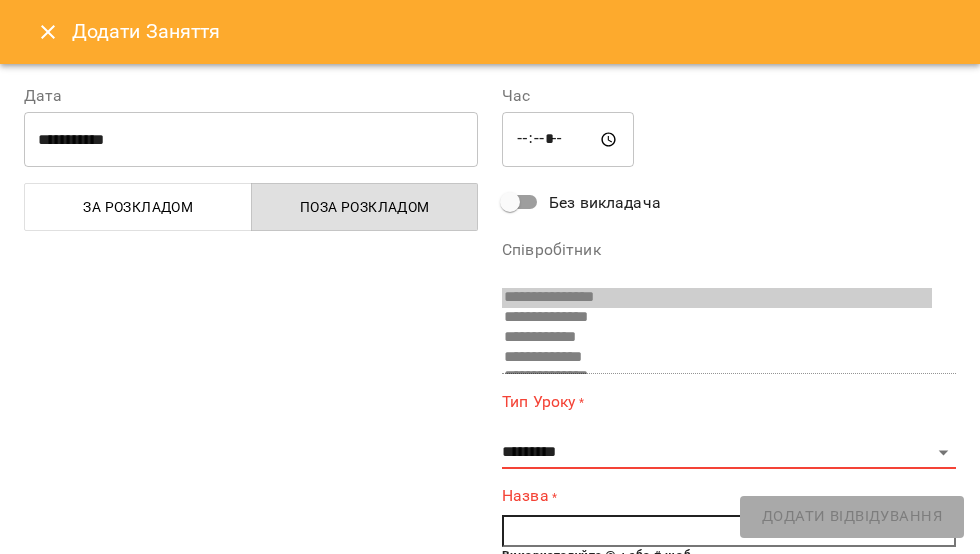 scroll, scrollTop: 13, scrollLeft: 0, axis: vertical 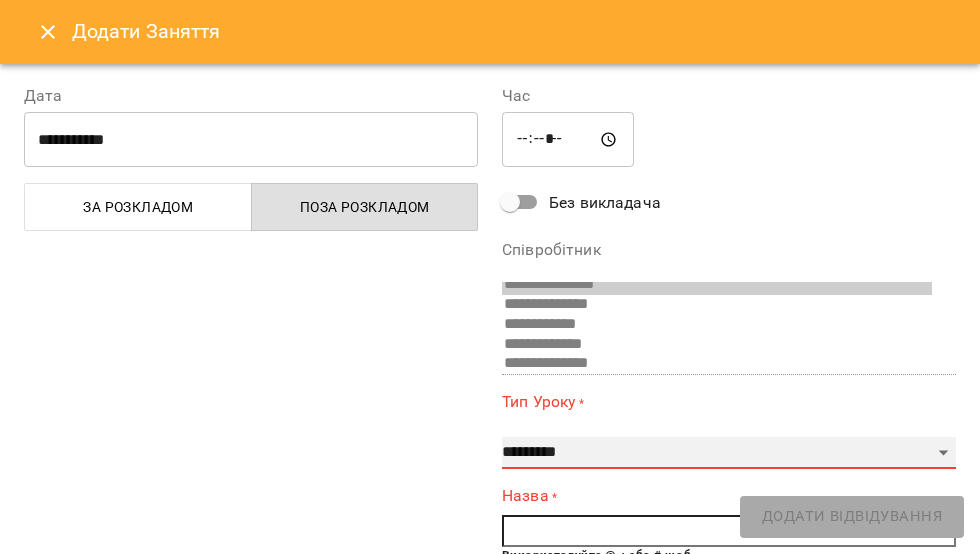click on "**********" at bounding box center [729, 453] 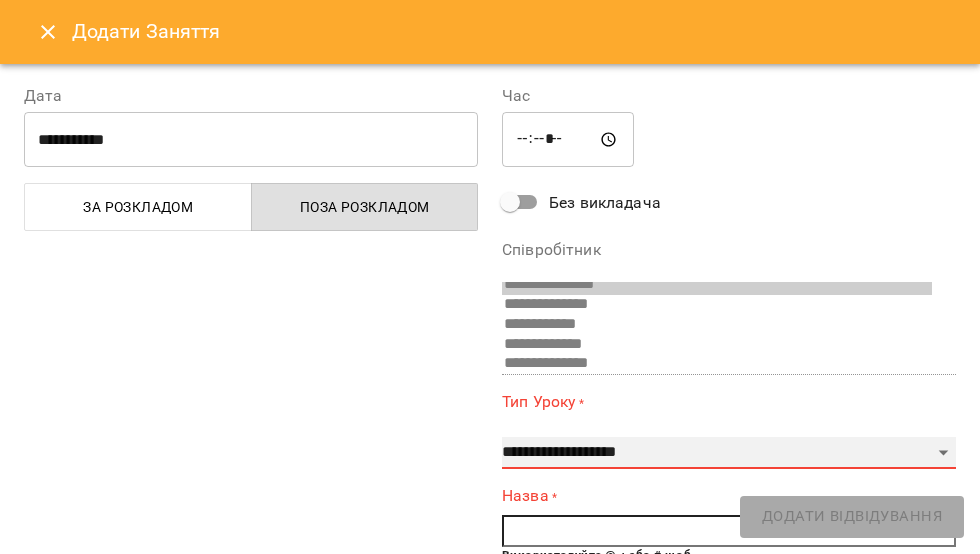 type on "**" 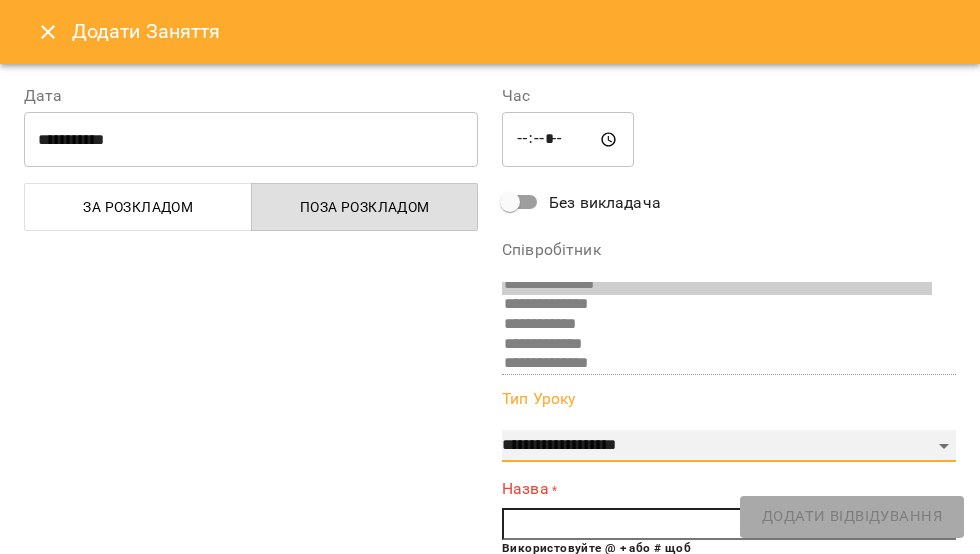 scroll, scrollTop: 175, scrollLeft: 0, axis: vertical 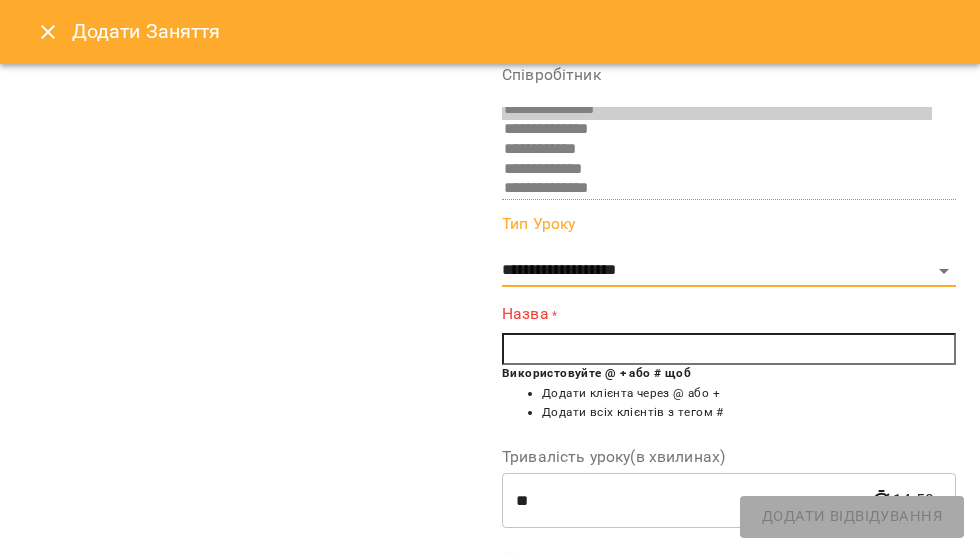 click at bounding box center (729, 349) 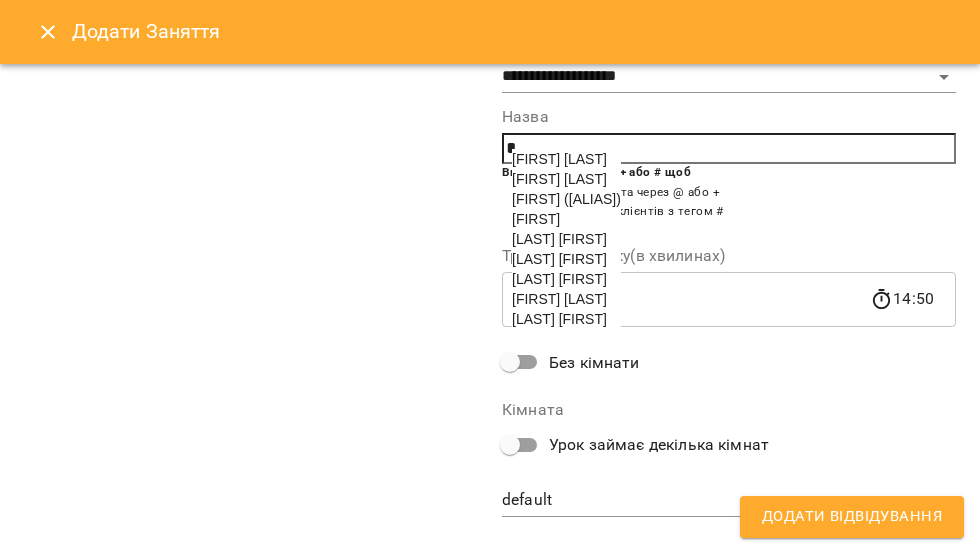 scroll, scrollTop: 368, scrollLeft: 0, axis: vertical 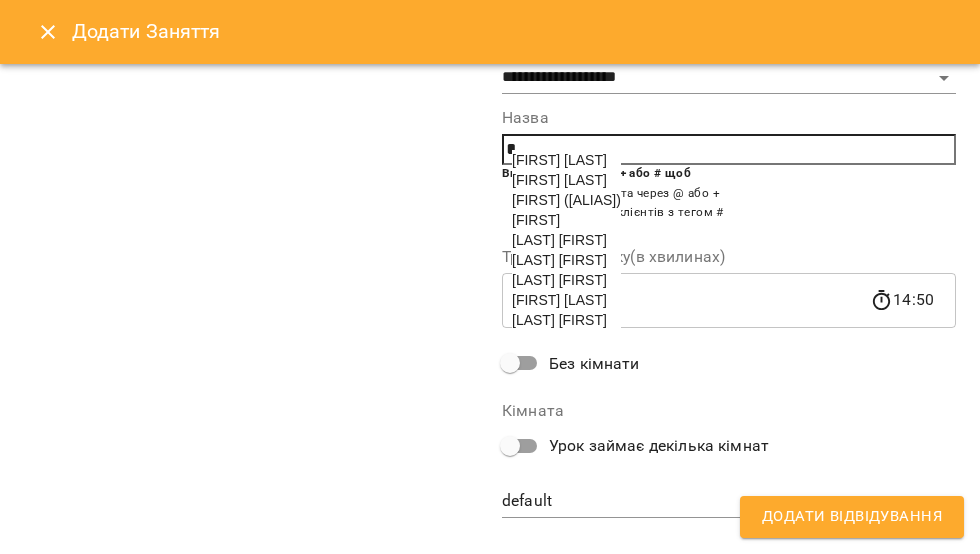 click on "[LAST] [FIRST]" at bounding box center (559, 280) 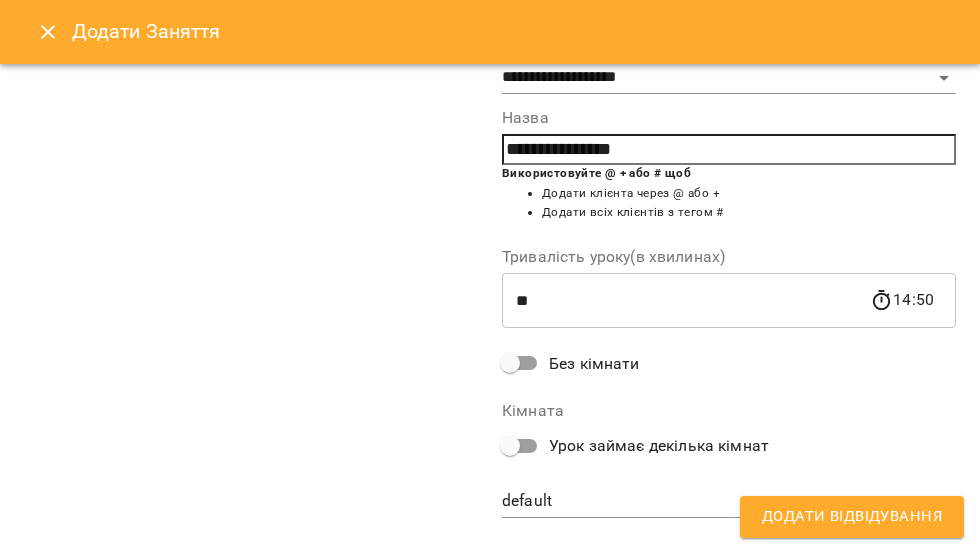 click on "Додати Відвідування" at bounding box center (852, 517) 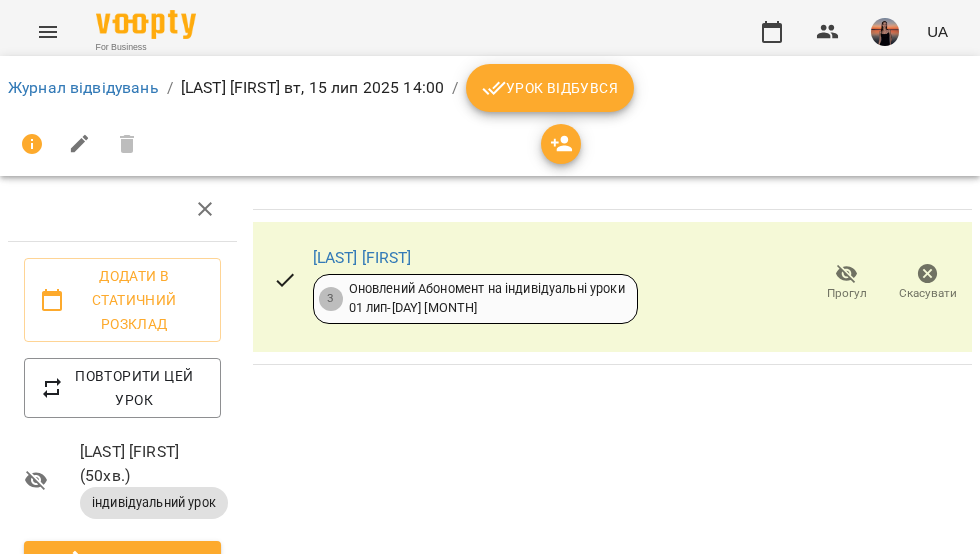 click on "Журнал відвідувань / [LAST] [FIRST]    [DAY_OF_WEEK], [DAY] [MONTH] [YEAR] [TIME] / Урок відбувся" at bounding box center [490, 116] 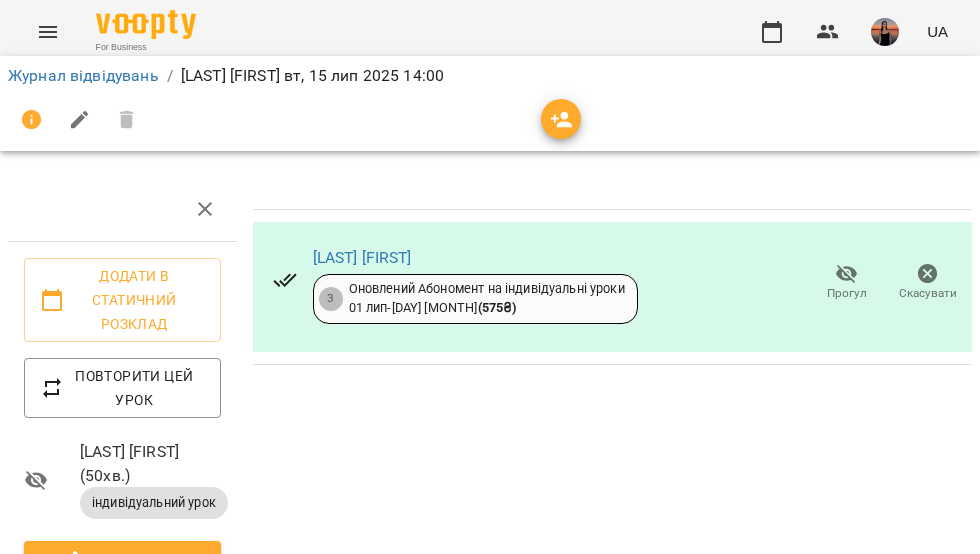 click on "Журнал відвідувань / [LAST] [FIRST]    [DAY_OF_WEEK], [DAY] [MONTH] [YEAR] [TIME]" at bounding box center (490, 76) 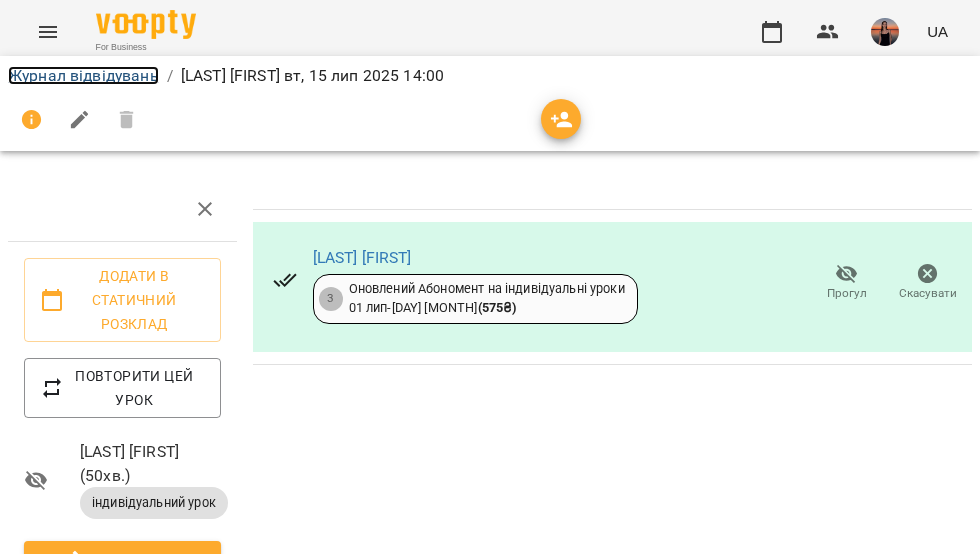 click on "Журнал відвідувань" at bounding box center (83, 75) 